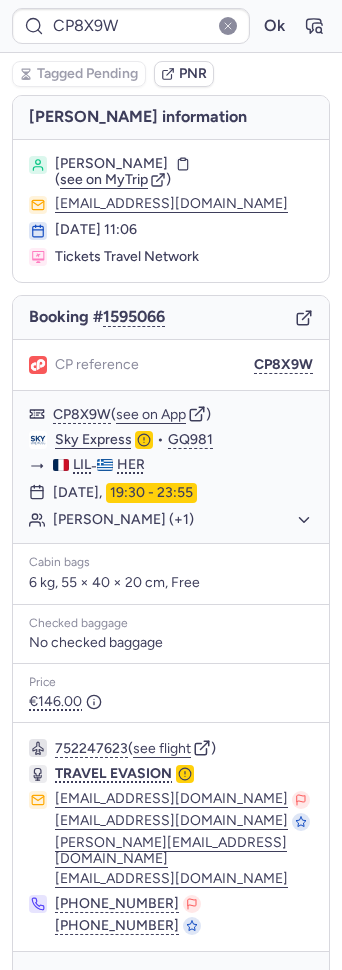 scroll, scrollTop: 0, scrollLeft: 0, axis: both 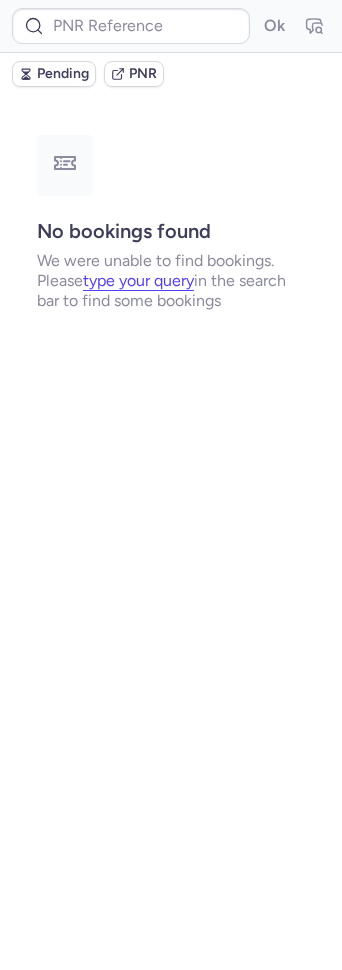 type on "CPUNXE" 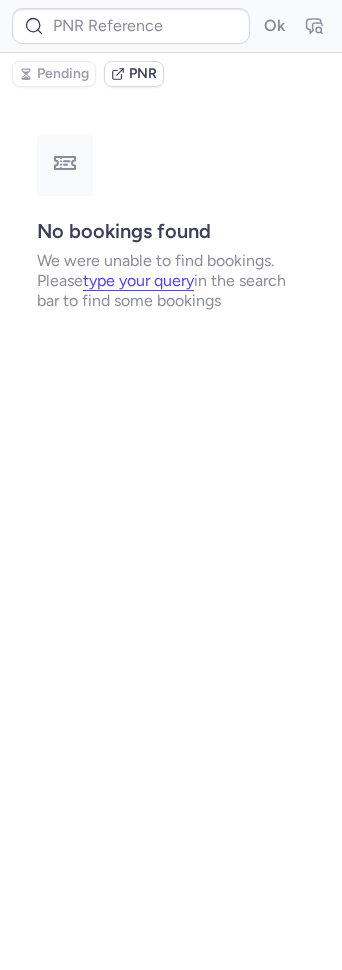 type on "CPXGRG" 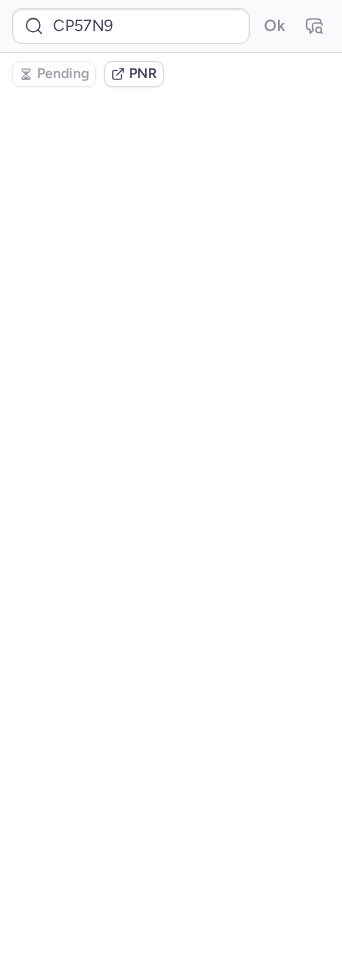 scroll, scrollTop: 0, scrollLeft: 0, axis: both 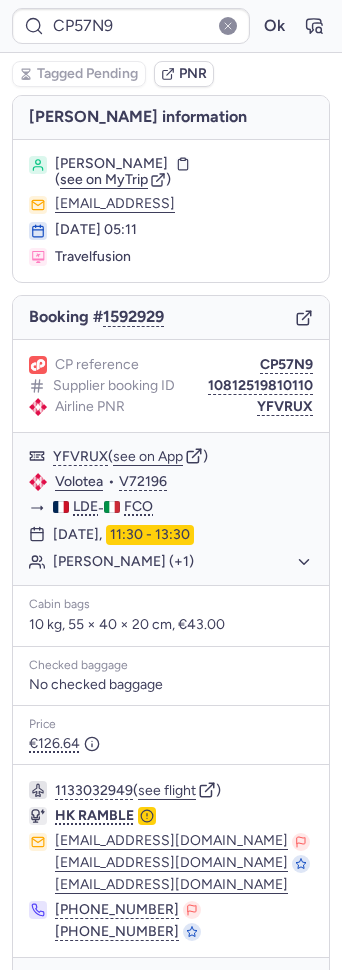 type on "CPXGRG" 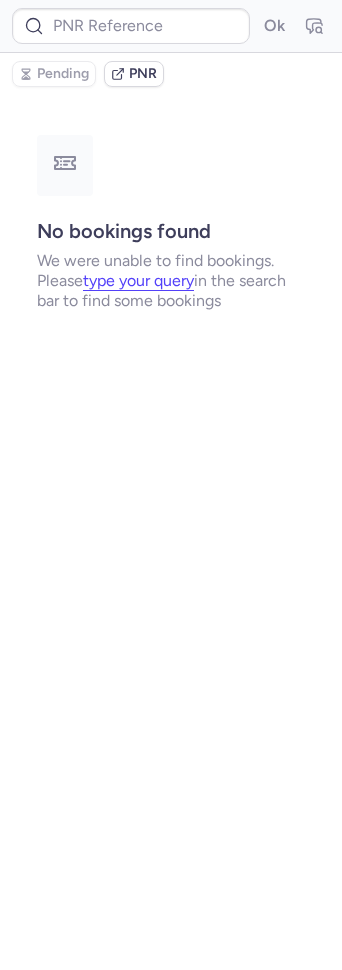 type on "CPK7YM" 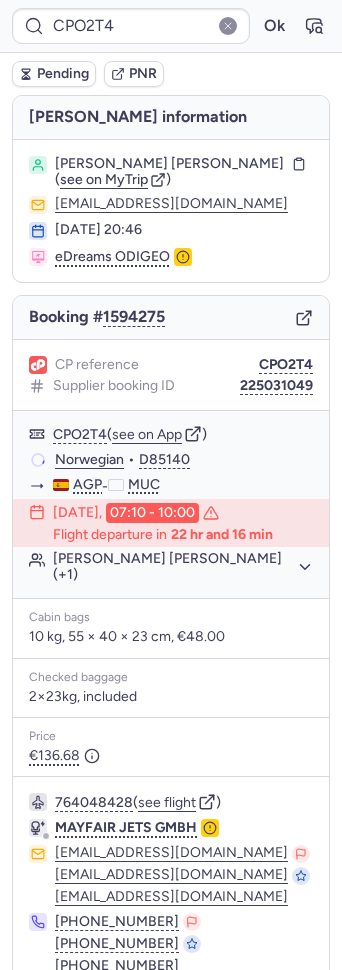 scroll, scrollTop: 77, scrollLeft: 0, axis: vertical 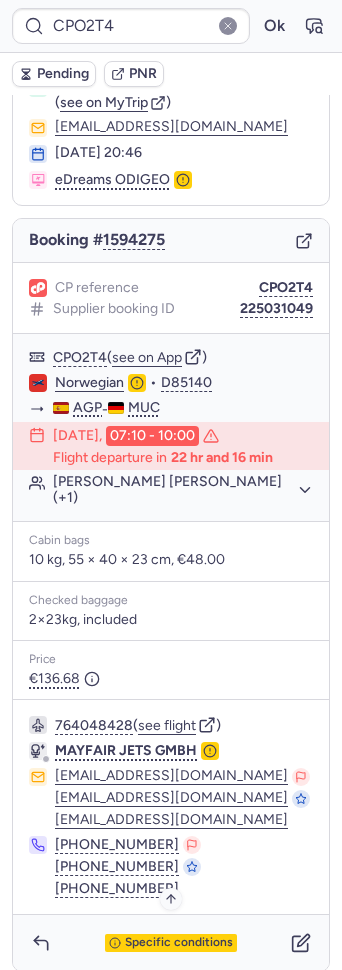 click on "Specific conditions" at bounding box center [179, 943] 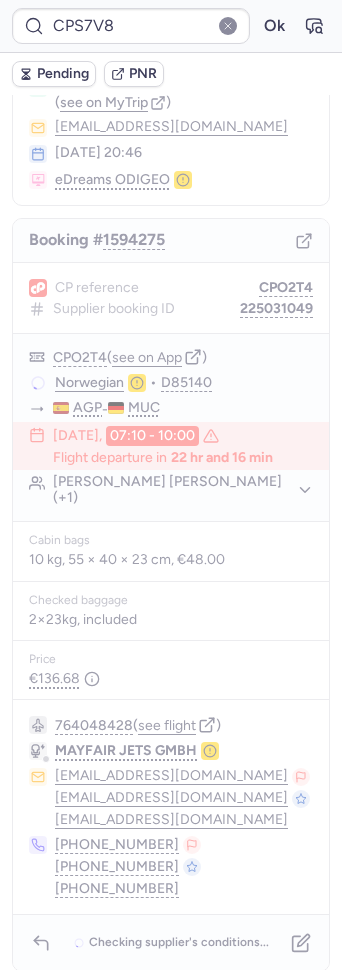 scroll, scrollTop: 0, scrollLeft: 0, axis: both 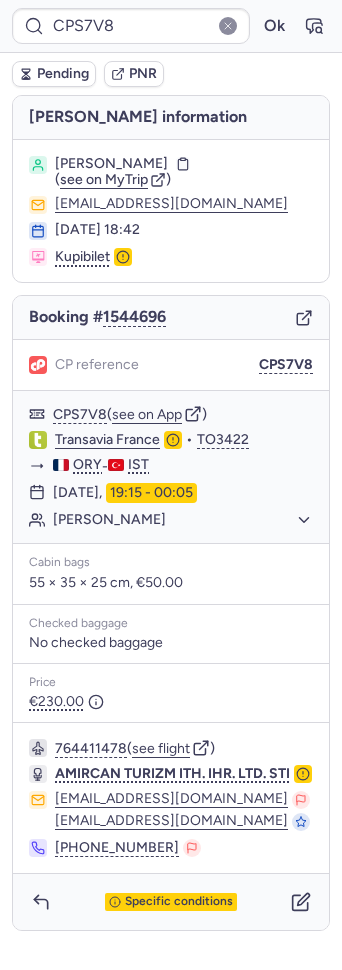 type on "CPO2T4" 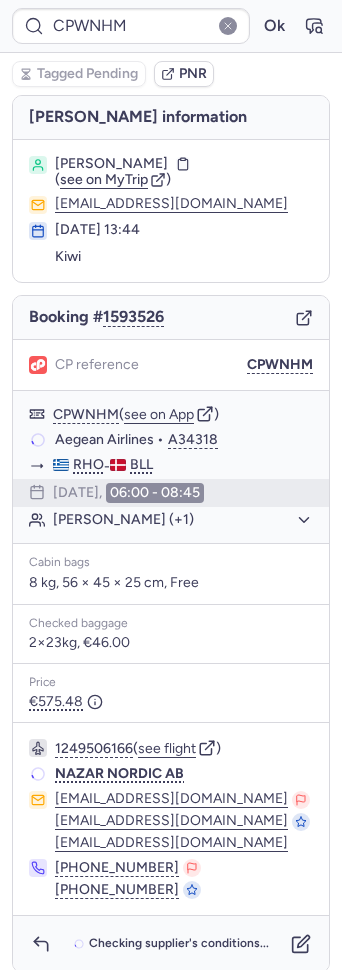 type on "CPYM7A" 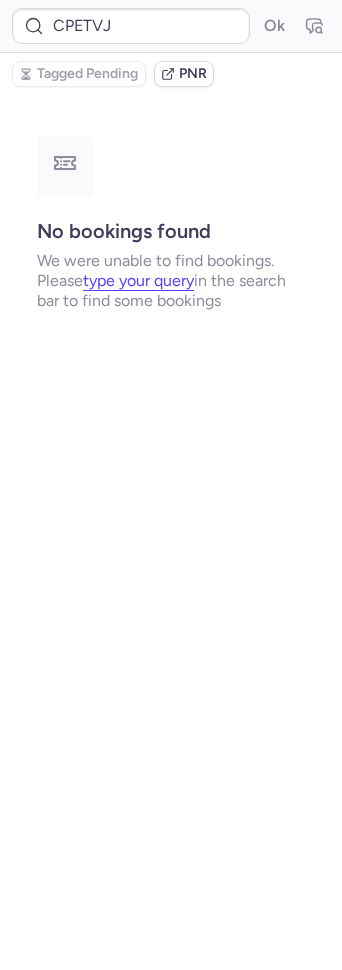 type on "CPPKDW" 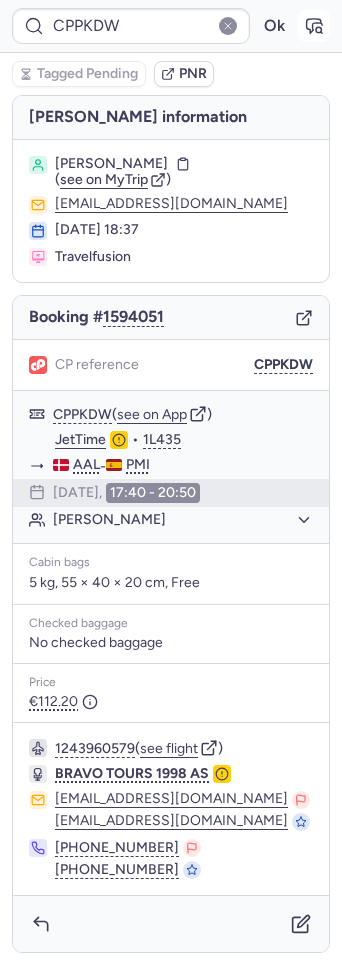 click at bounding box center (314, 26) 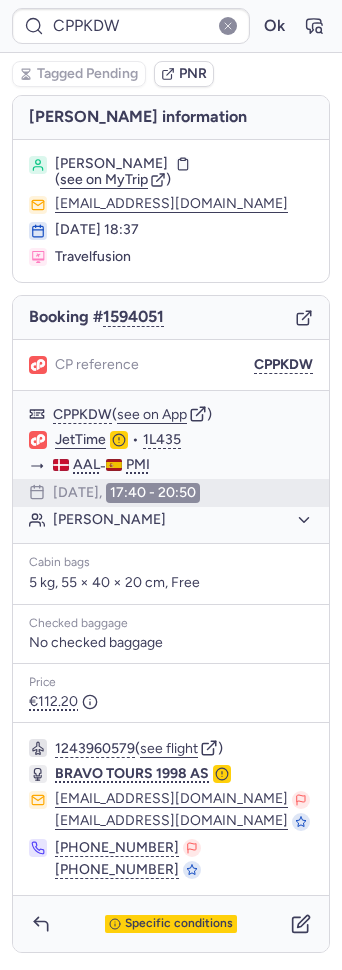 type on "CPPLF5" 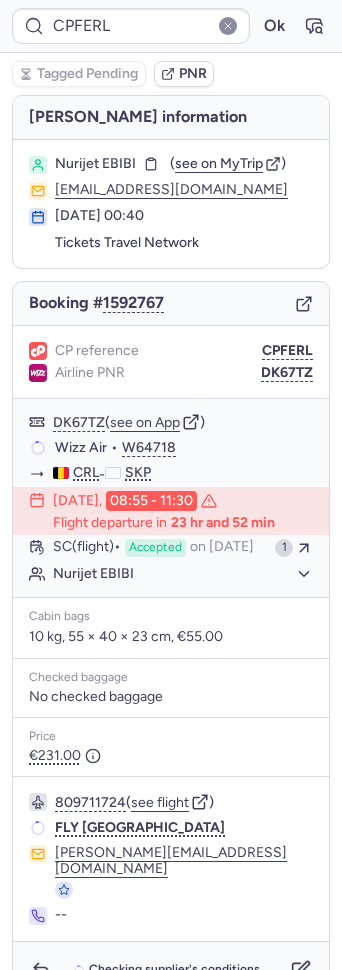 type on "CPETVJ" 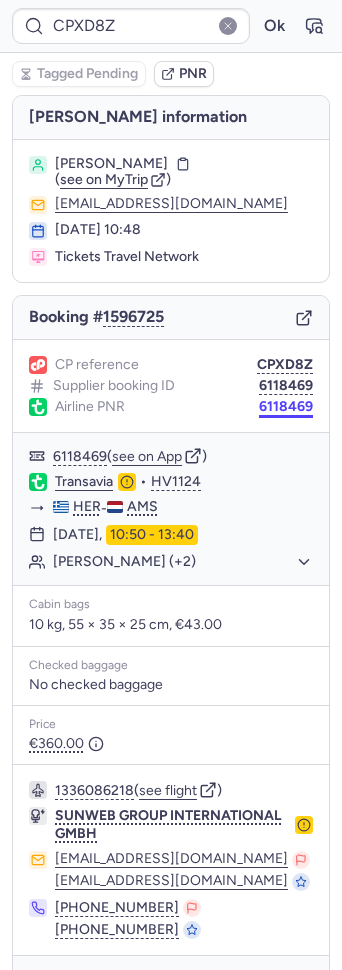 click on "6118469" at bounding box center [286, 407] 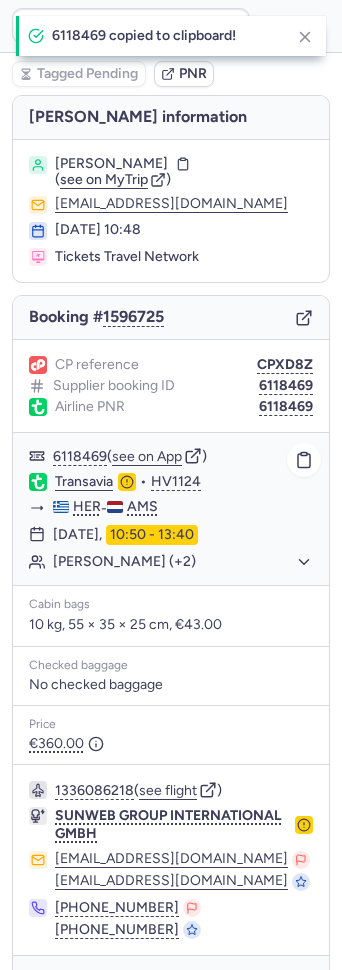 click on "Transavia" 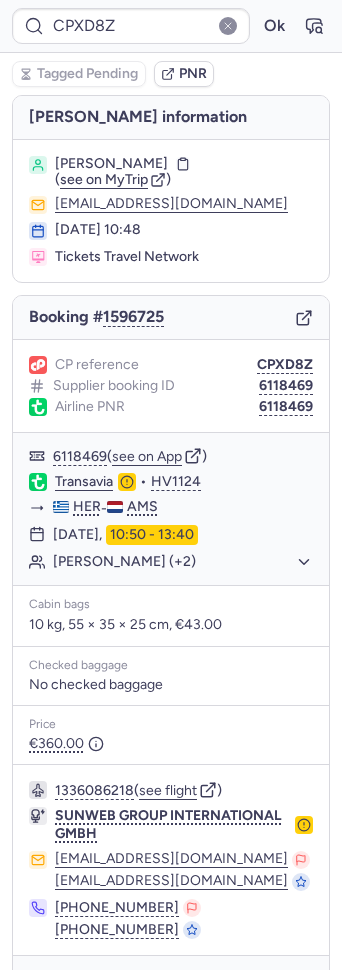 click on "[PERSON_NAME]" at bounding box center (111, 164) 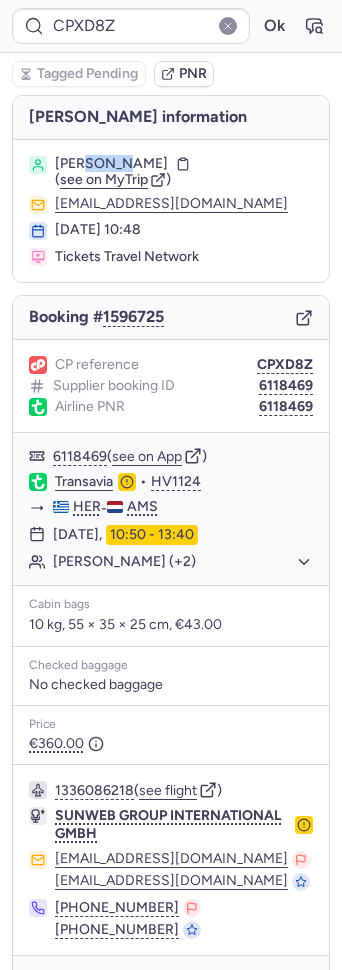 click on "[PERSON_NAME]" at bounding box center [111, 164] 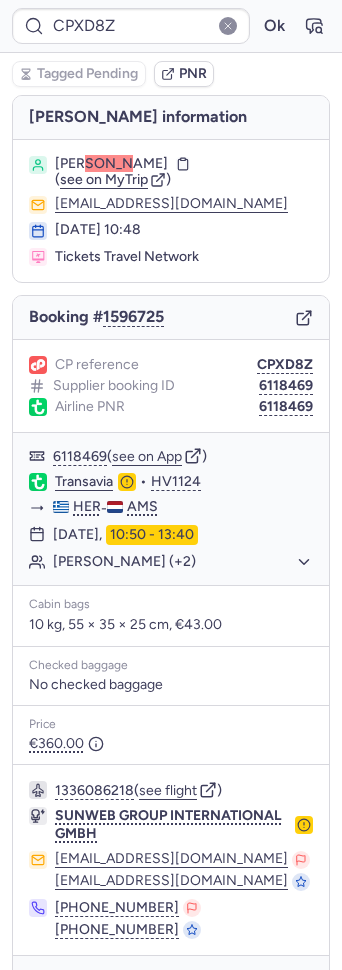 scroll, scrollTop: 41, scrollLeft: 0, axis: vertical 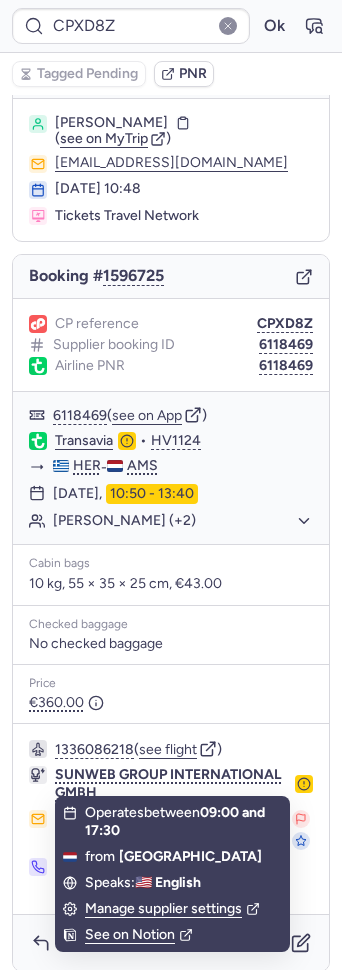click on "See on Notion" at bounding box center [172, 935] 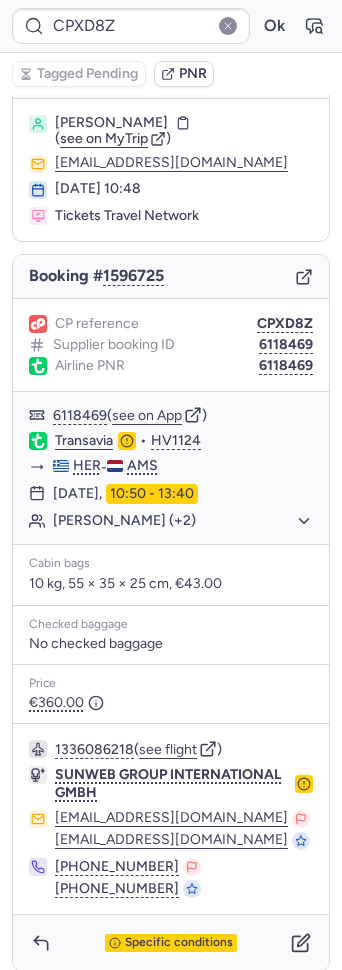drag, startPoint x: 38, startPoint y: 915, endPoint x: 161, endPoint y: 903, distance: 123.58398 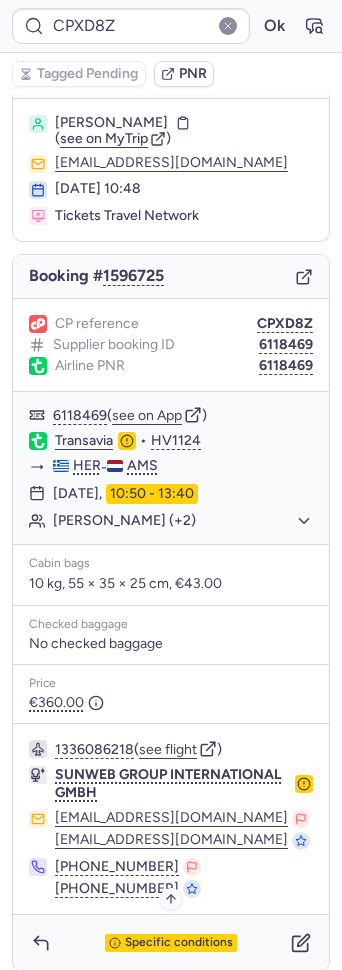 click on "Specific conditions" at bounding box center [179, 943] 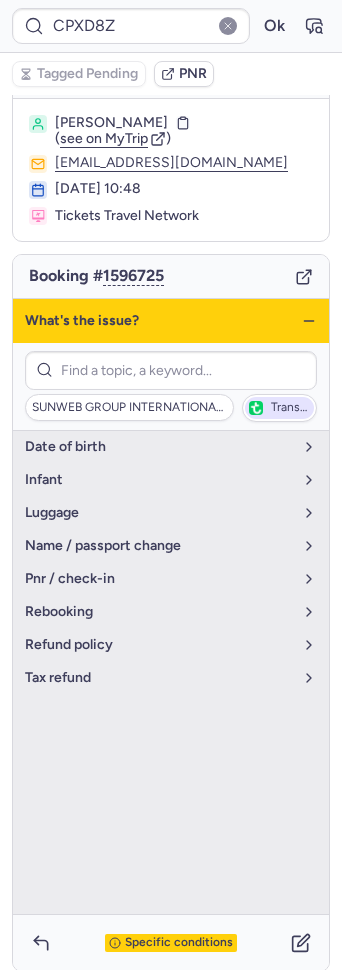 click on "Transavia" at bounding box center [279, 408] 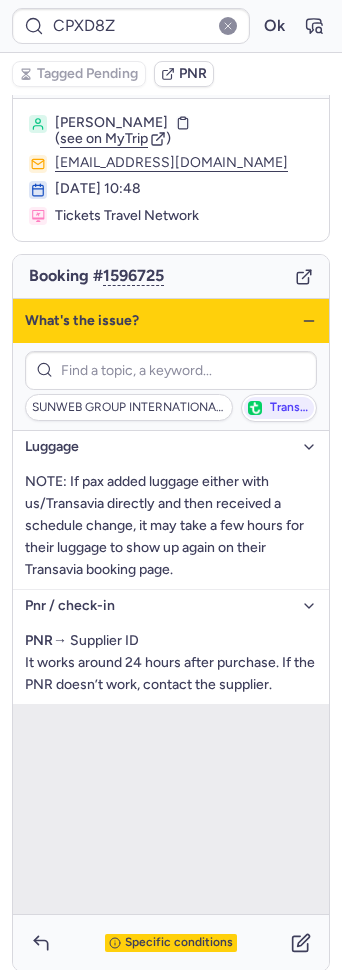 click 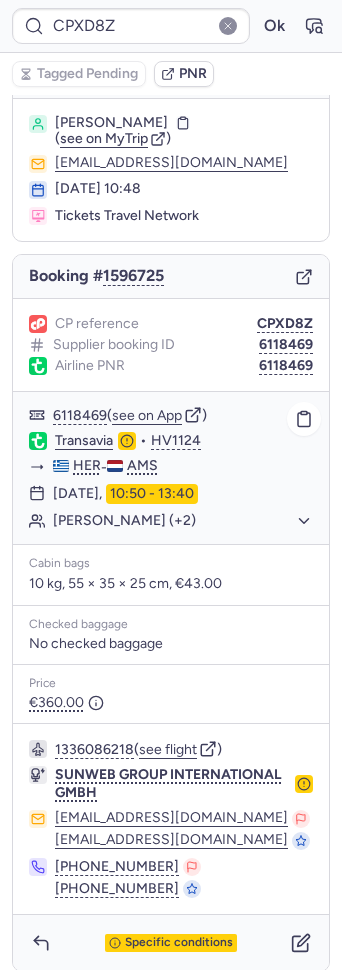 scroll, scrollTop: 0, scrollLeft: 0, axis: both 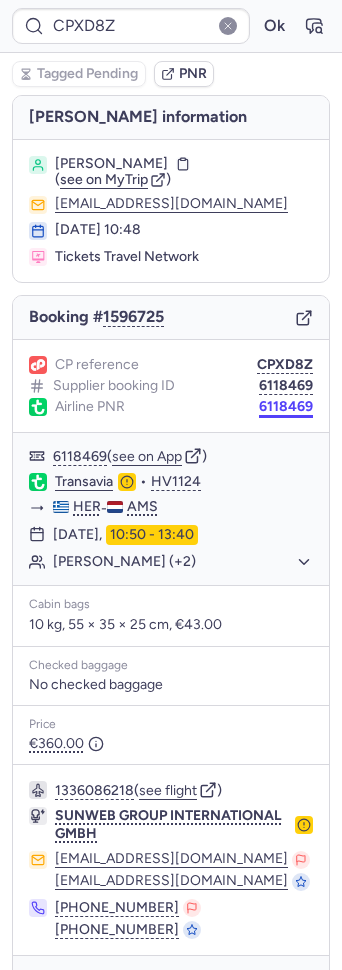 click on "6118469" at bounding box center [286, 407] 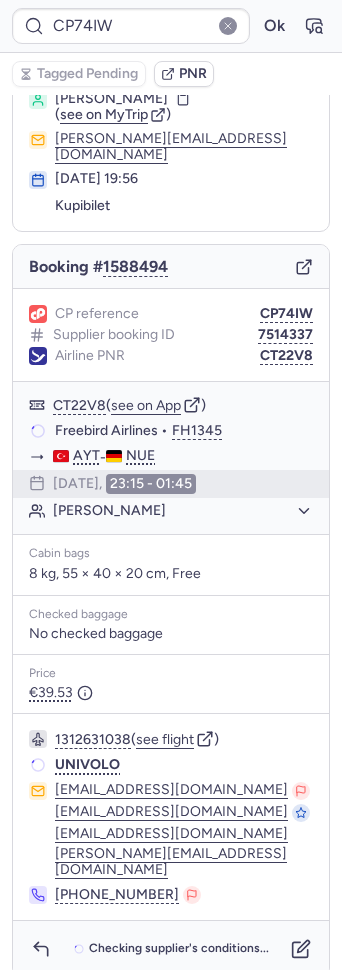 scroll, scrollTop: 55, scrollLeft: 0, axis: vertical 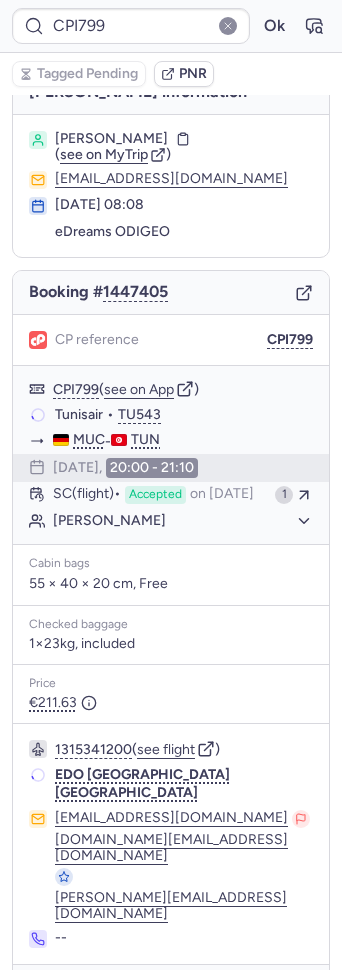 type on "CP6NEA" 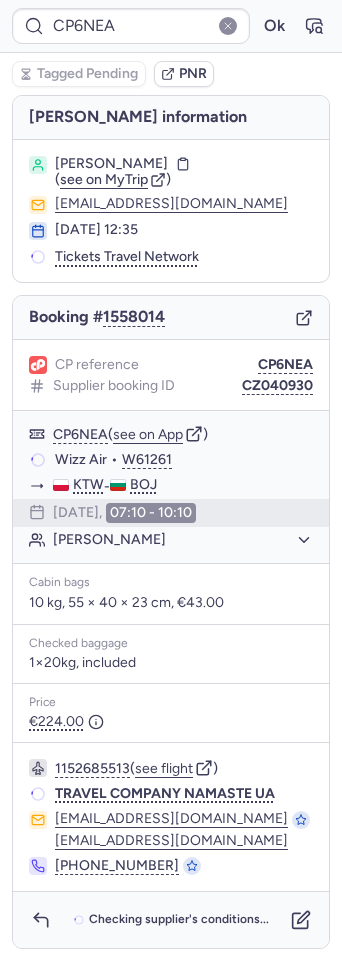 scroll, scrollTop: 0, scrollLeft: 0, axis: both 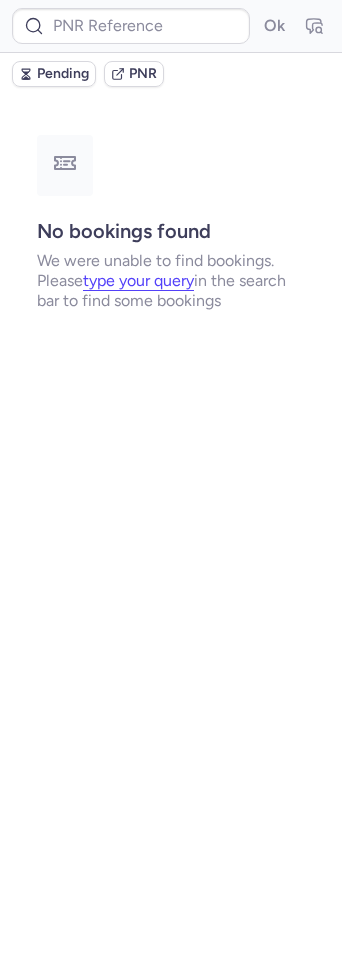 type on "CPECIF" 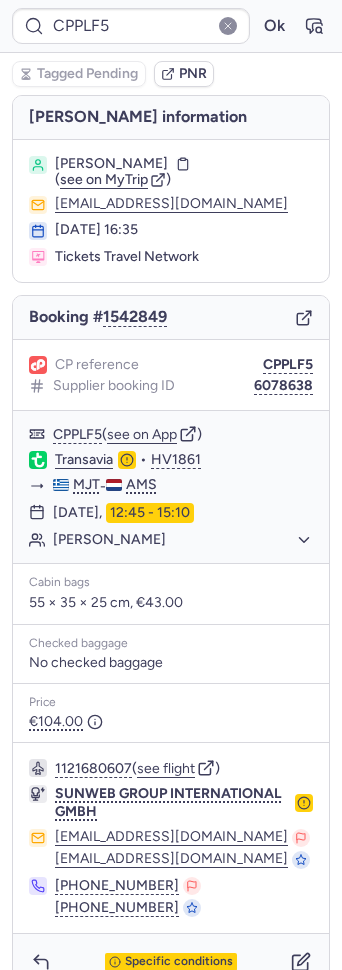 scroll, scrollTop: 33, scrollLeft: 0, axis: vertical 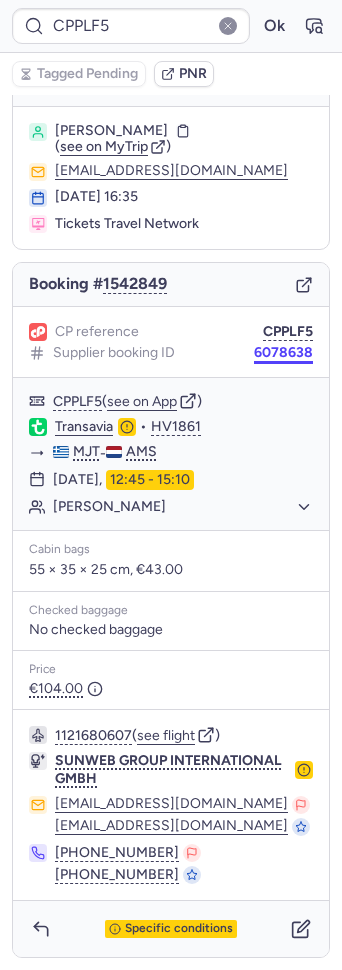 click on "6078638" at bounding box center [283, 353] 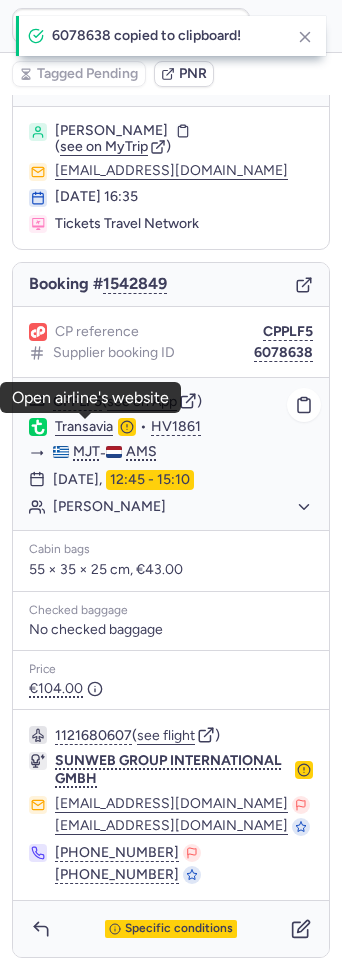 click on "Transavia" 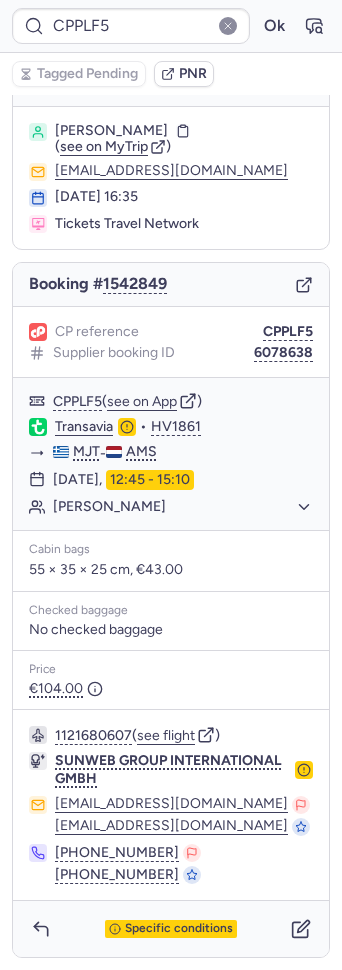 click on "[PERSON_NAME]" at bounding box center [111, 131] 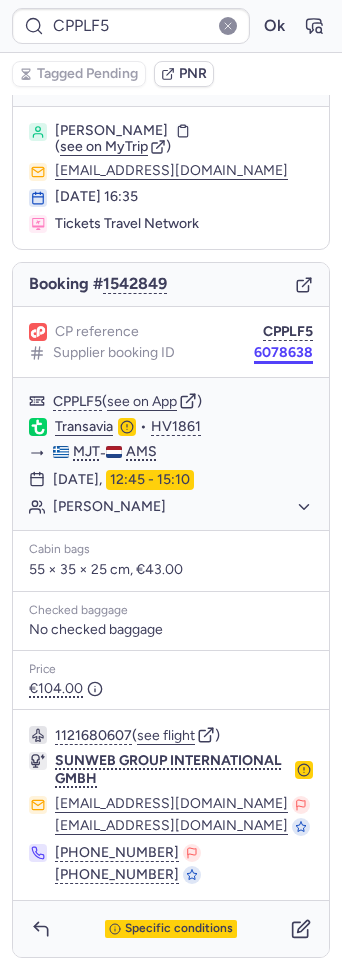 click on "6078638" at bounding box center [283, 353] 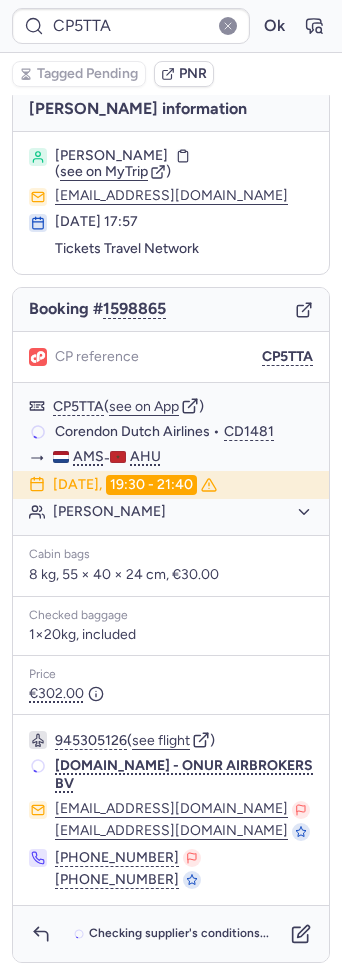 scroll, scrollTop: 0, scrollLeft: 0, axis: both 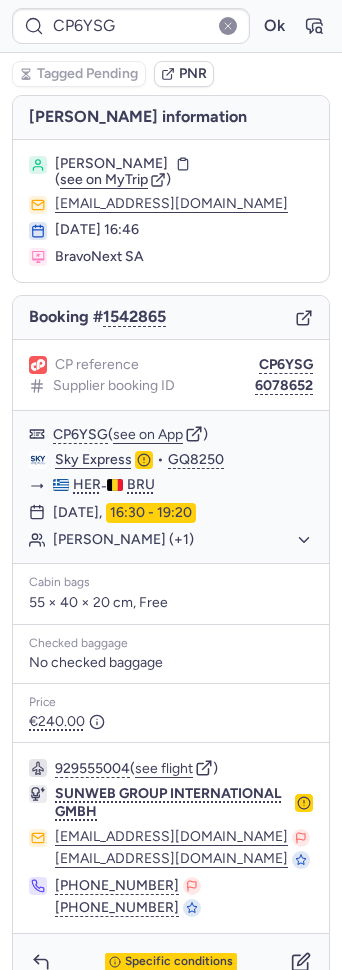 type on "CP5TTA" 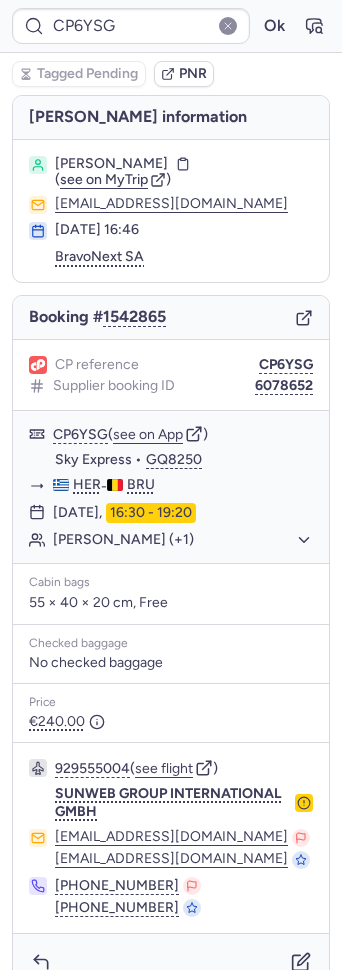 type on "CPECIF" 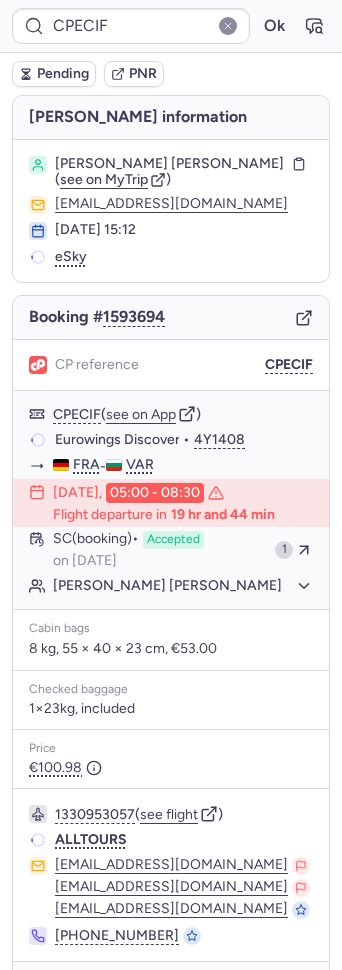 type on "CPO2T4" 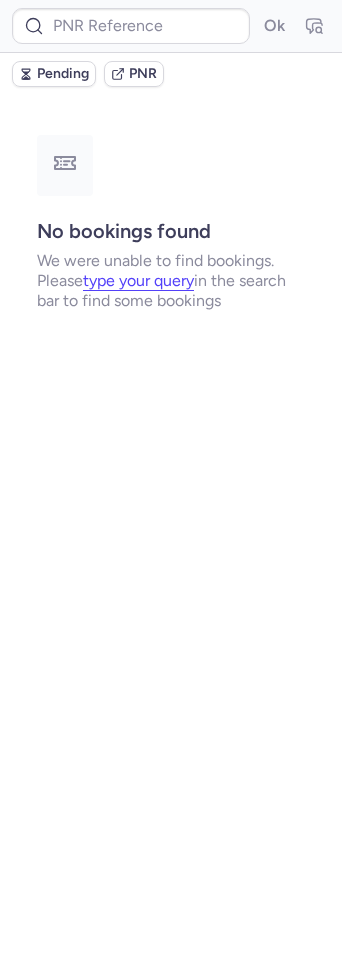 type on "CPZAPB" 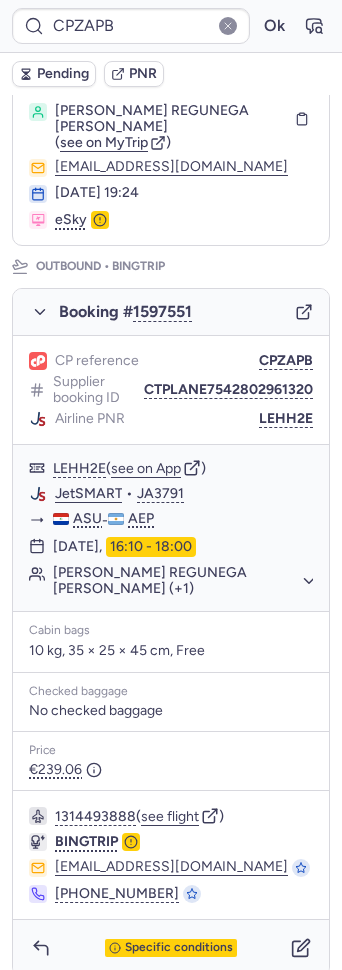 scroll, scrollTop: 3, scrollLeft: 0, axis: vertical 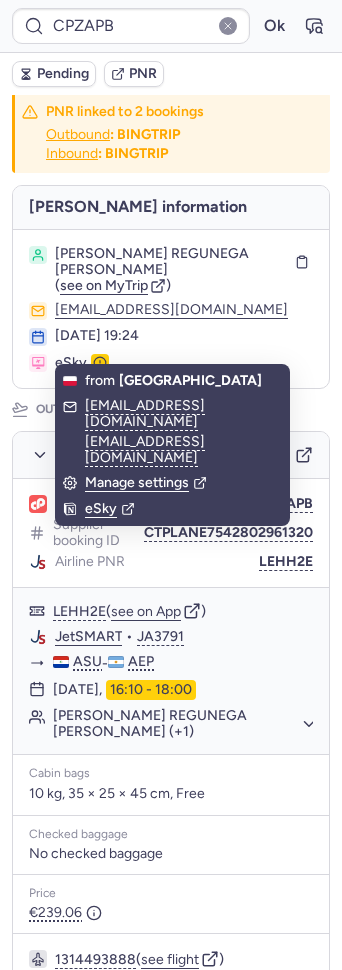 drag, startPoint x: 52, startPoint y: 320, endPoint x: 172, endPoint y: 314, distance: 120.14991 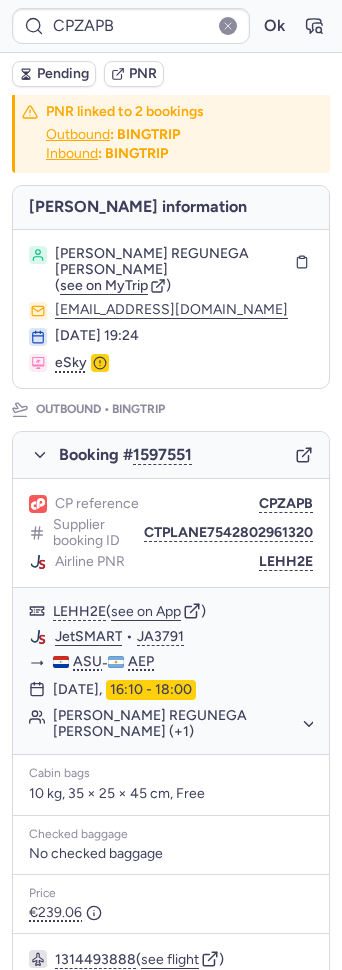 drag, startPoint x: 299, startPoint y: 486, endPoint x: 23, endPoint y: 494, distance: 276.1159 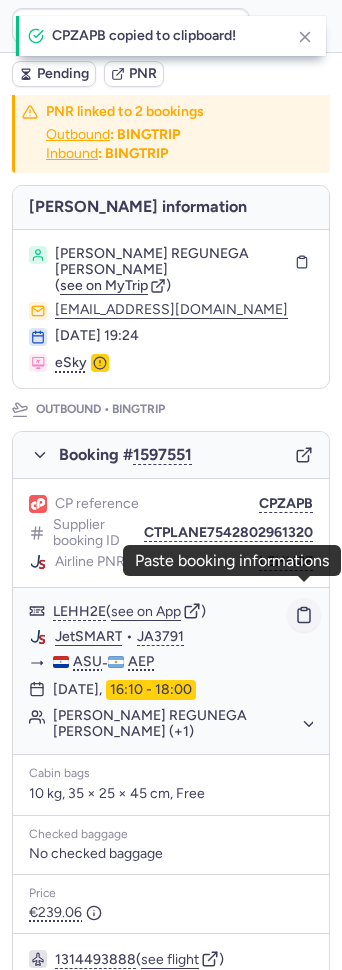 click 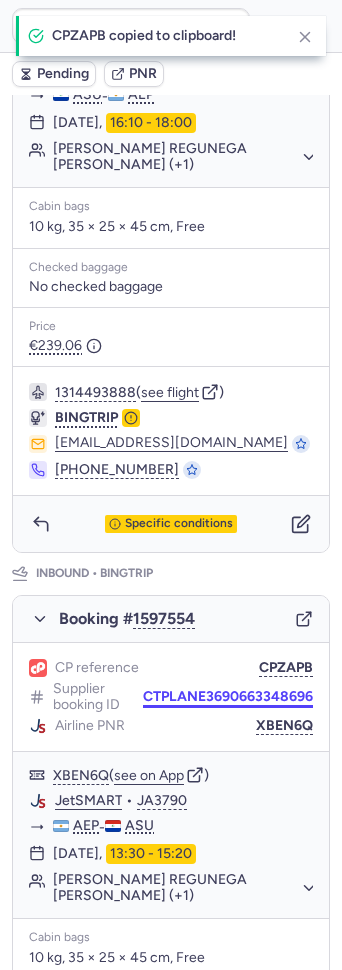 scroll, scrollTop: 571, scrollLeft: 0, axis: vertical 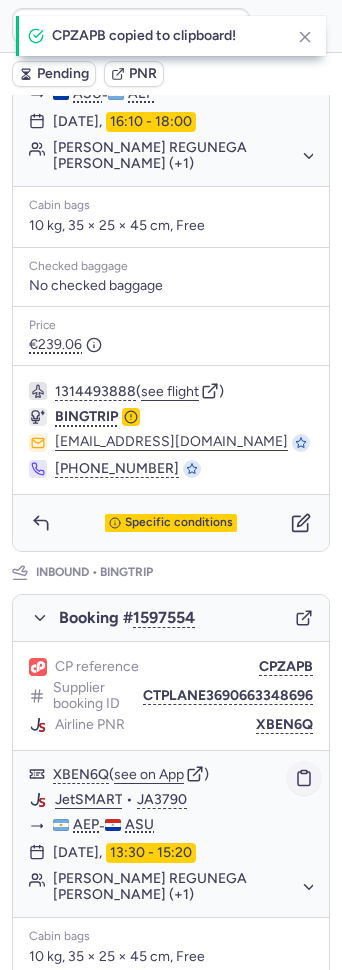 click 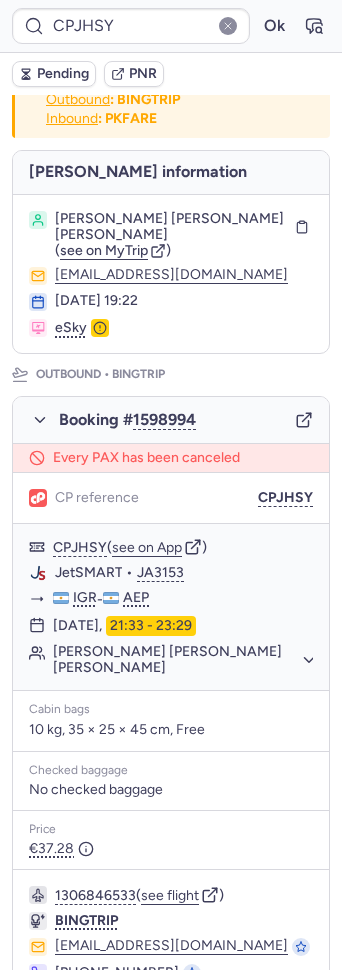 scroll, scrollTop: 0, scrollLeft: 0, axis: both 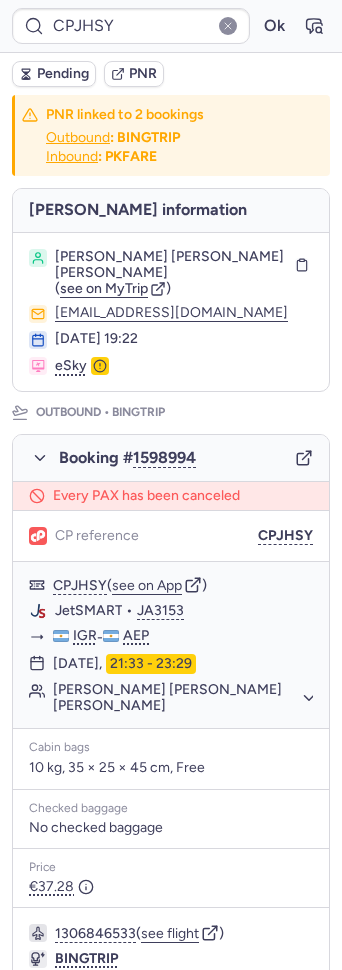 drag, startPoint x: 176, startPoint y: 337, endPoint x: 48, endPoint y: 338, distance: 128.0039 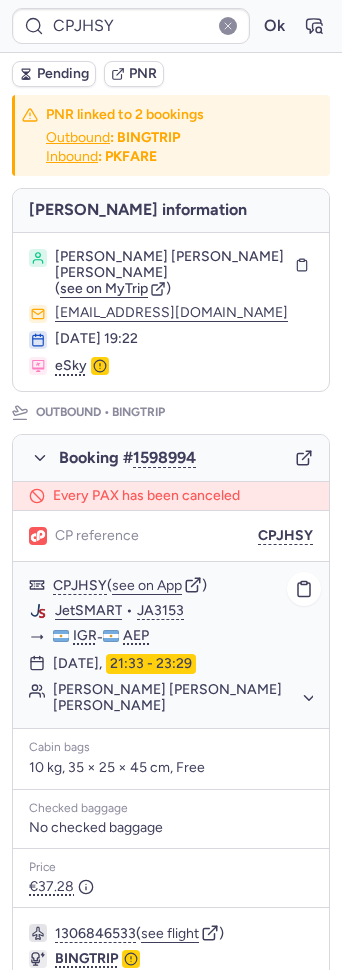 scroll, scrollTop: 765, scrollLeft: 0, axis: vertical 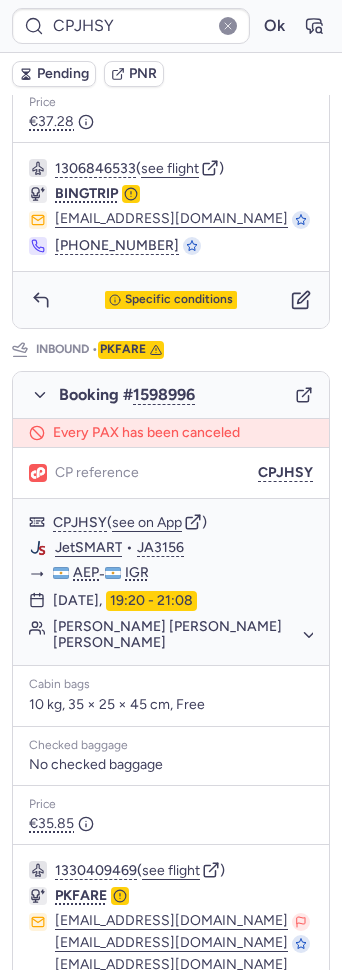 click on "CP reference CPJHSY" at bounding box center [171, 473] 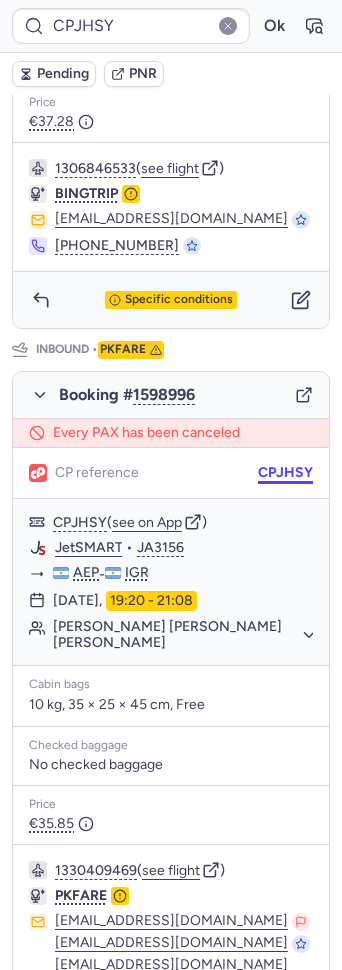 click on "CPJHSY" at bounding box center [285, 473] 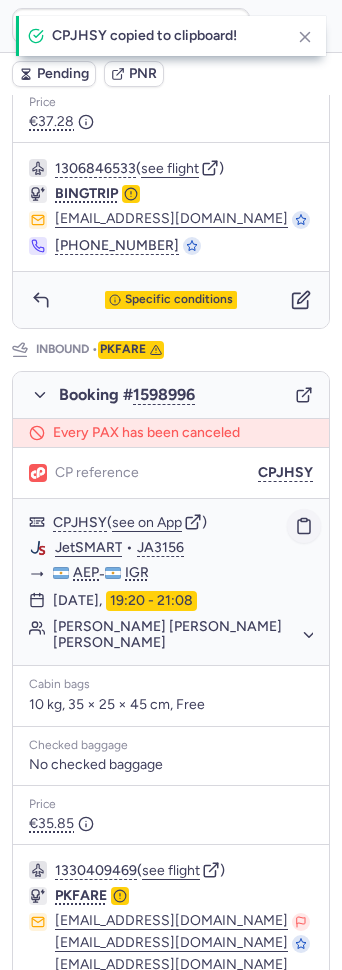 click 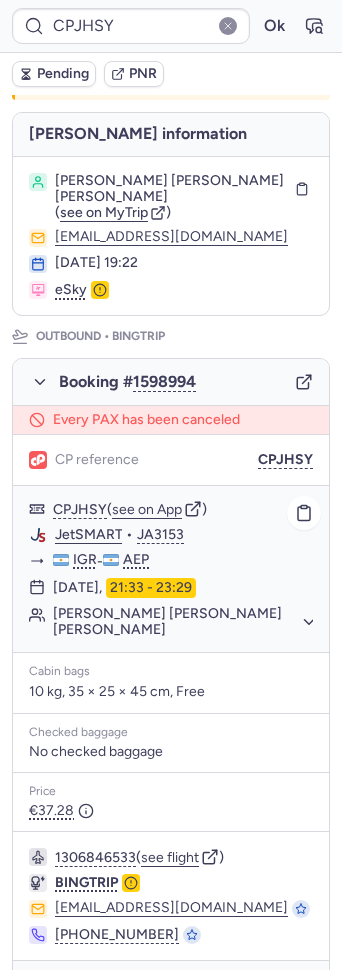 scroll, scrollTop: 64, scrollLeft: 0, axis: vertical 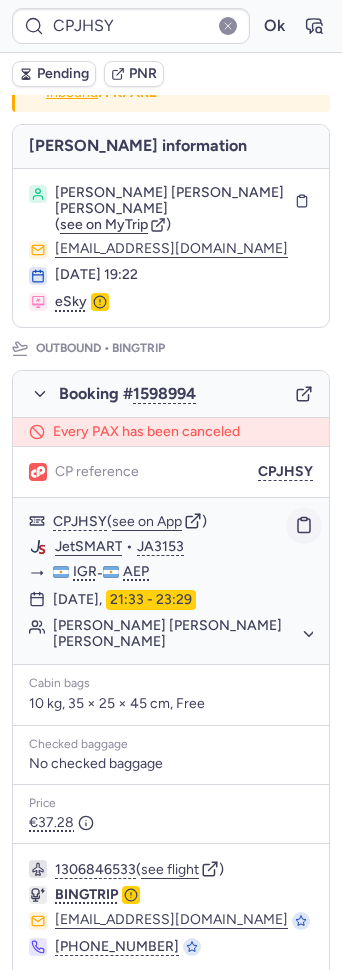 click 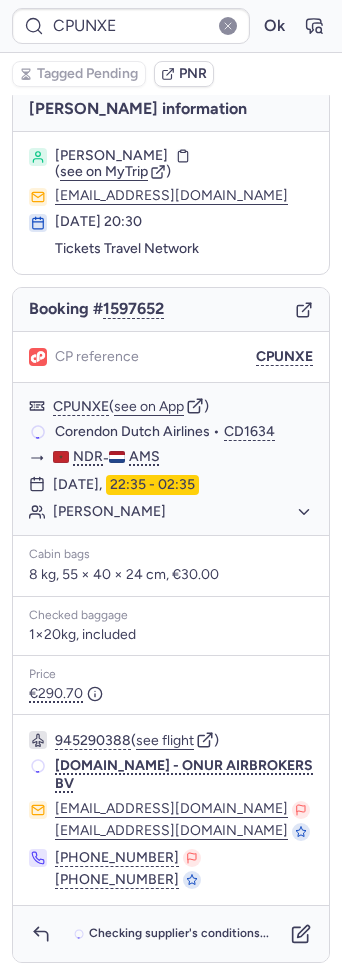 scroll, scrollTop: 0, scrollLeft: 0, axis: both 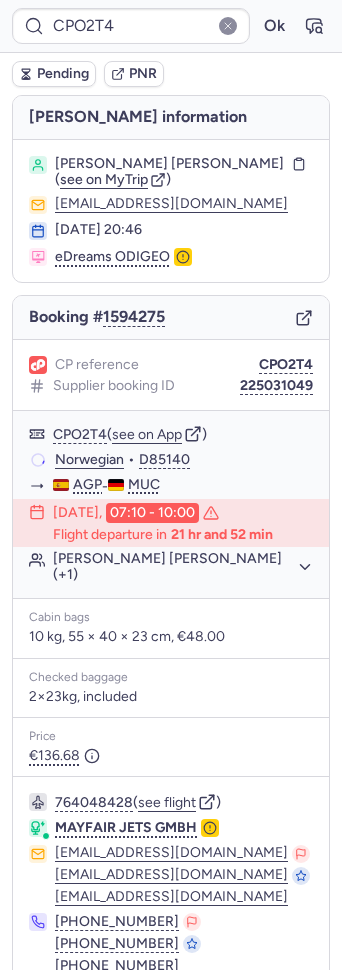 type on "CPUNXE" 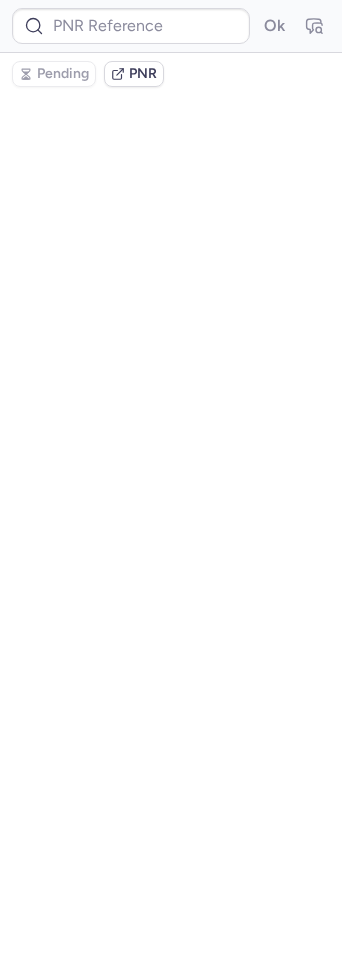 type on "CPO3YG" 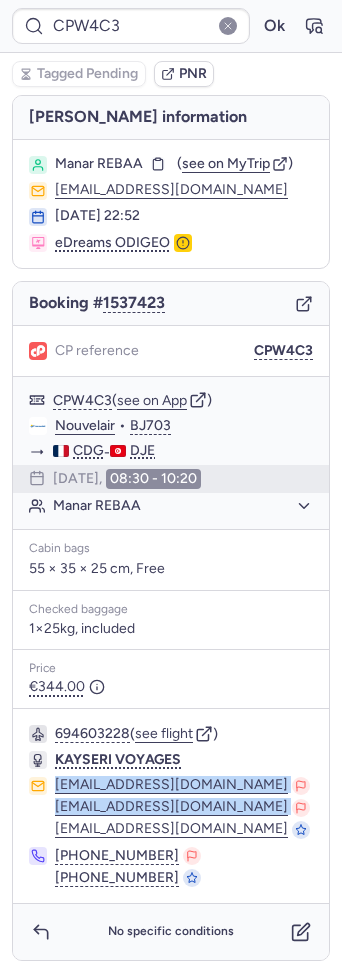 drag, startPoint x: 222, startPoint y: 813, endPoint x: 39, endPoint y: 779, distance: 186.13167 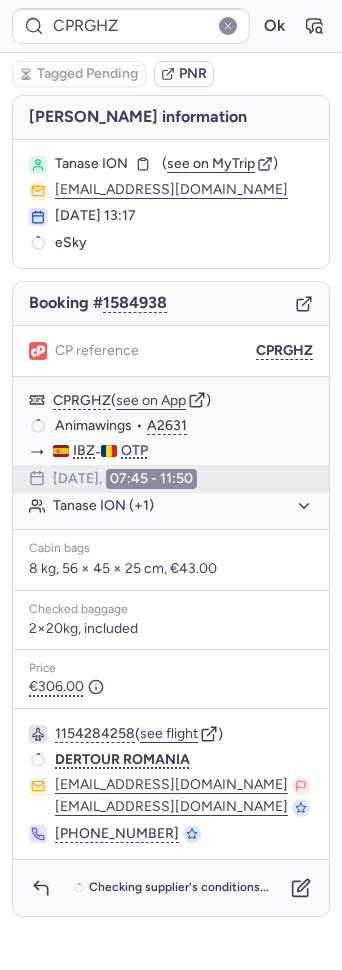 scroll, scrollTop: 0, scrollLeft: 0, axis: both 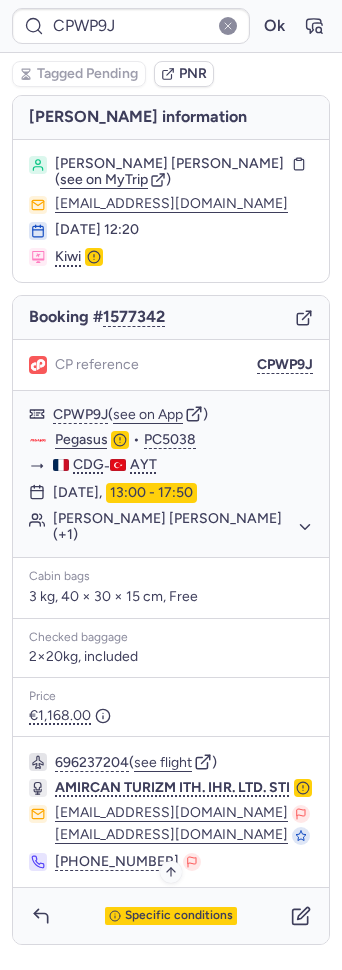 click on "Specific conditions" at bounding box center (179, 916) 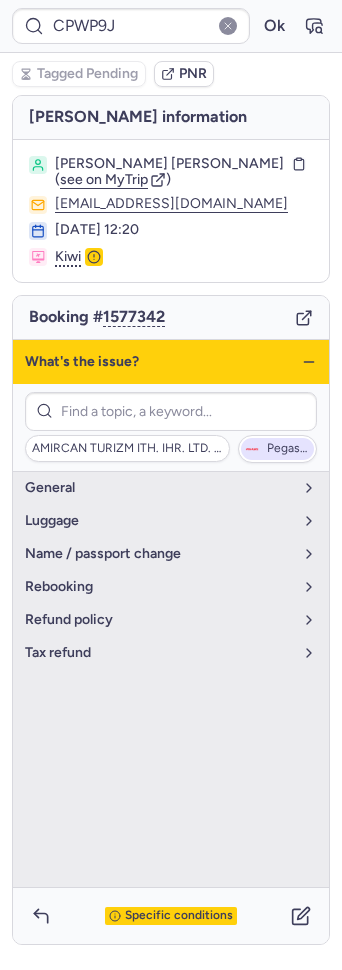 click on "Pegasus" at bounding box center [288, 449] 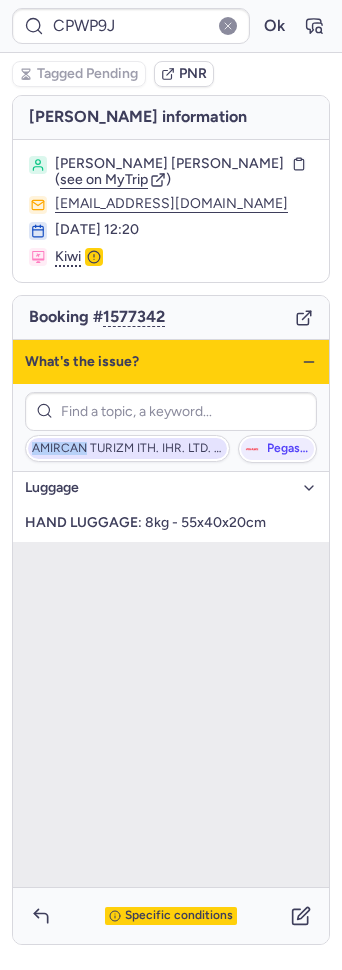 click on "AMIRCAN TURIZM ITH. IHR. LTD. STI" at bounding box center (127, 449) 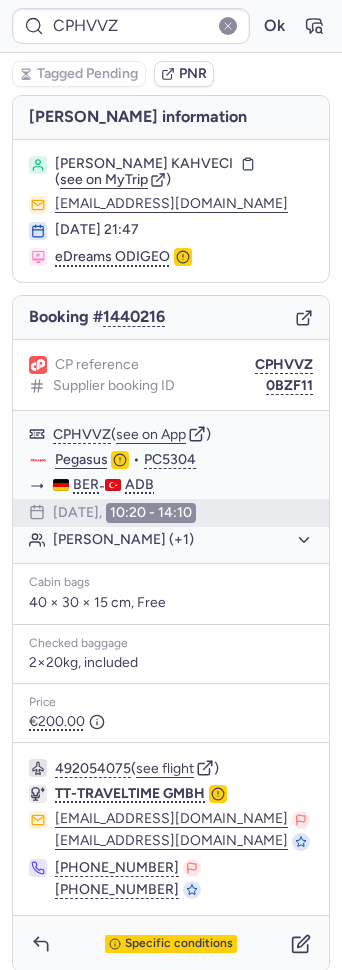 type on "CPRMAR" 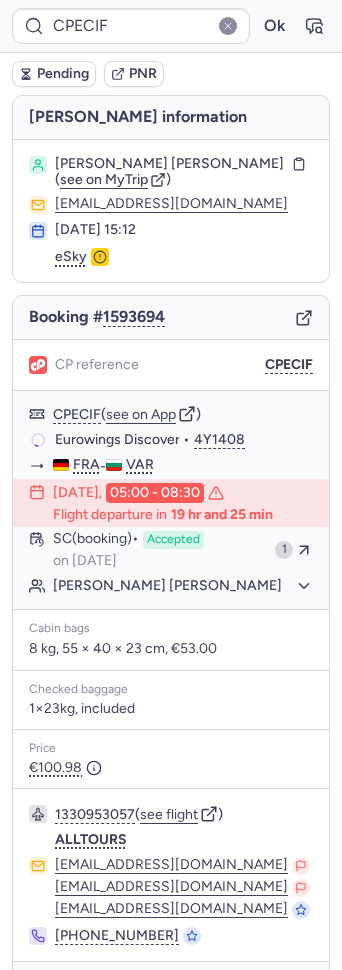 type on "CP2VOK" 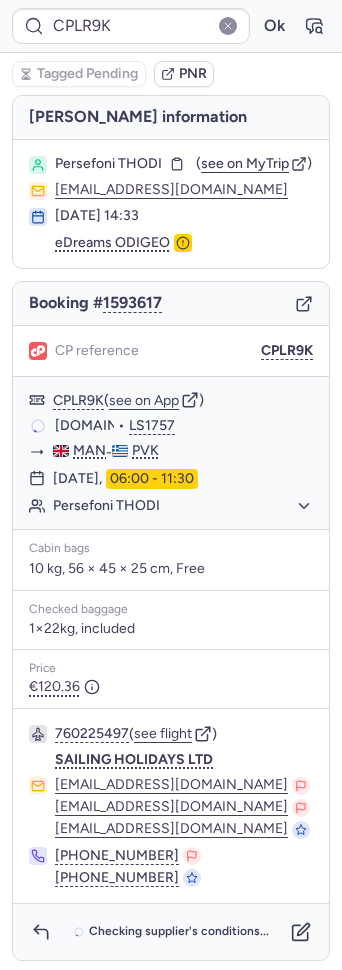 type on "CPRGHZ" 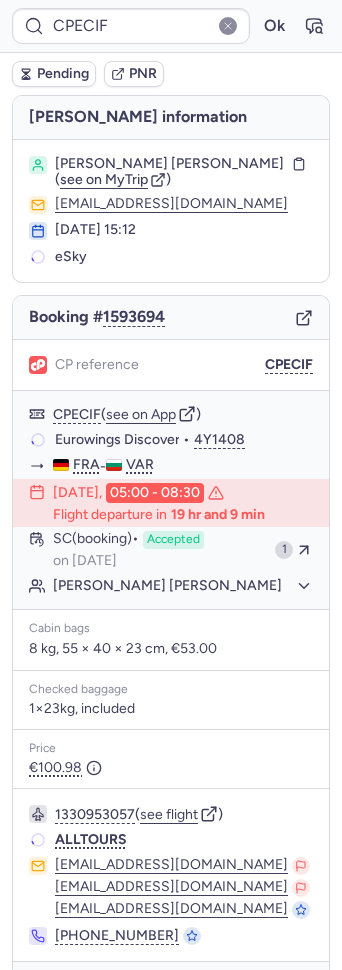 scroll, scrollTop: 0, scrollLeft: 0, axis: both 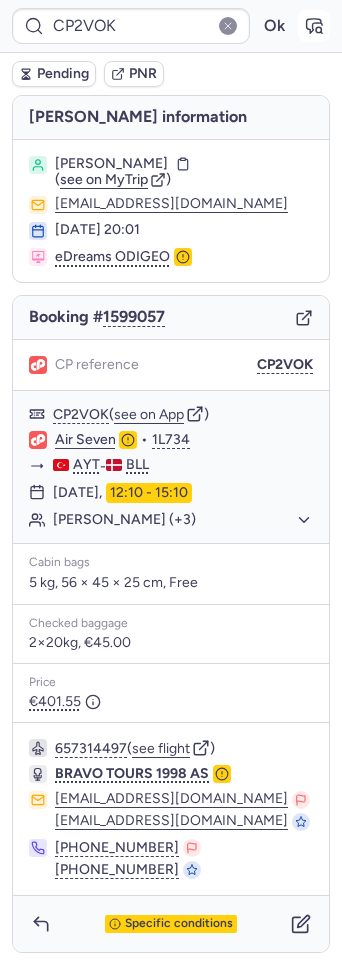 click 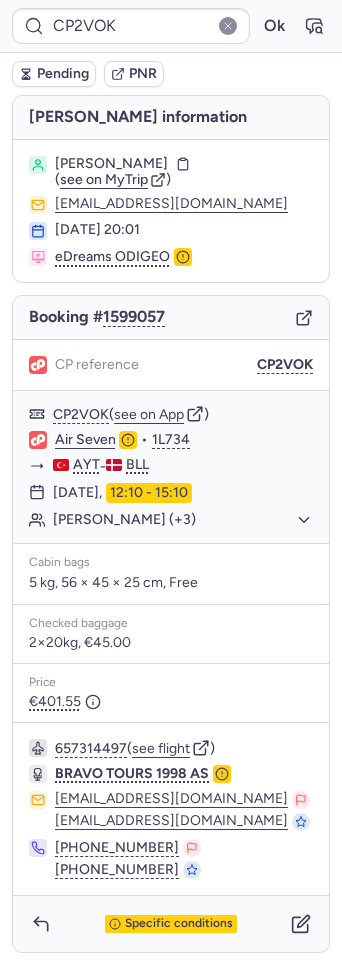 type on "CPO3YG" 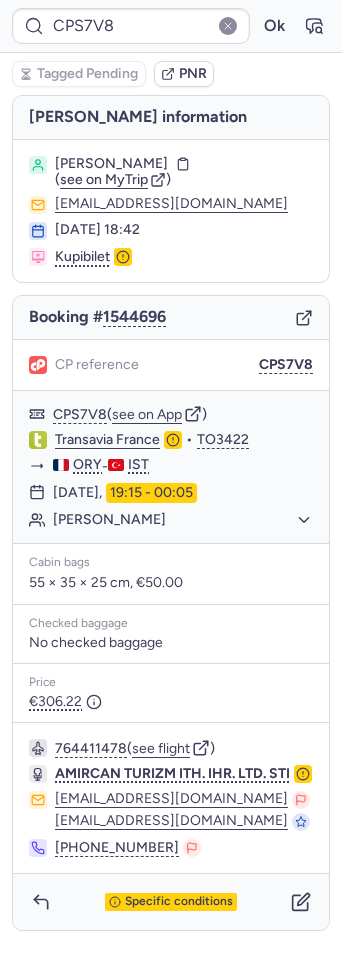 type on "7356371" 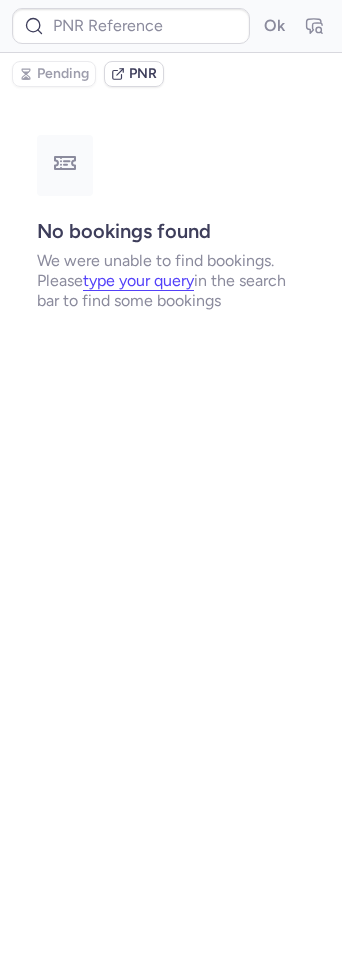 type on "CP7KSL" 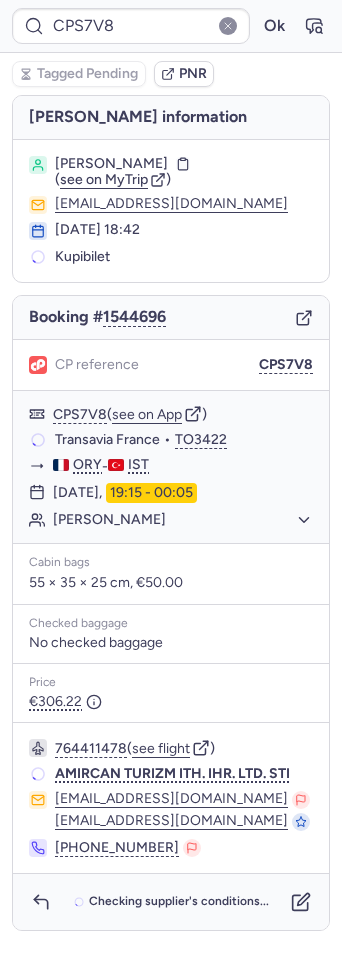 type on "CP7KSL" 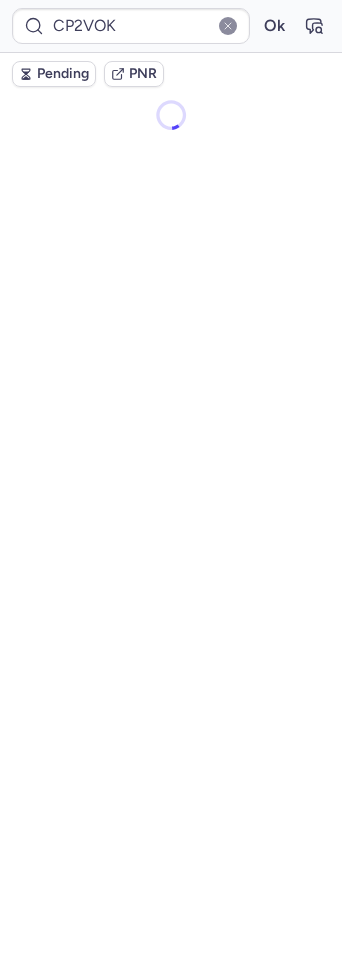 type on "10812519010747" 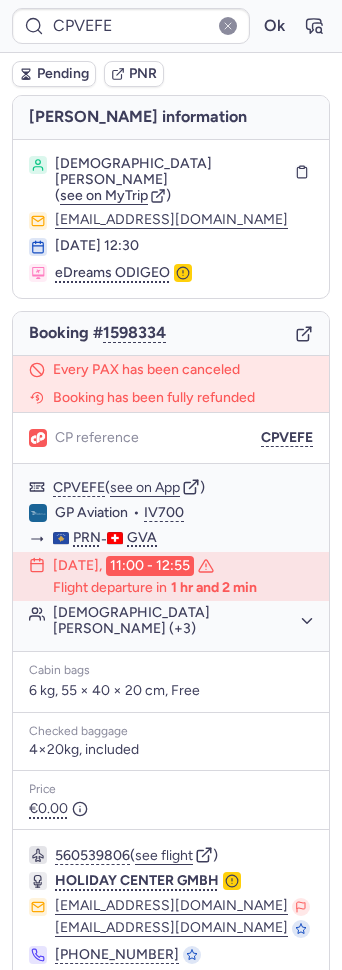 type on "CPLTED" 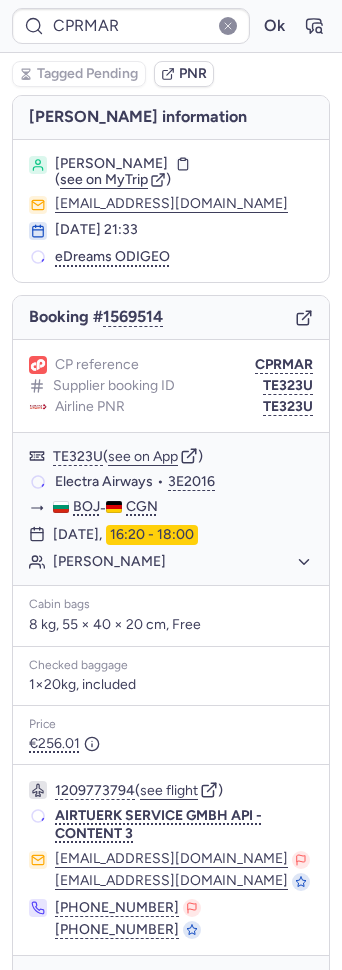 type on "CP8JTT" 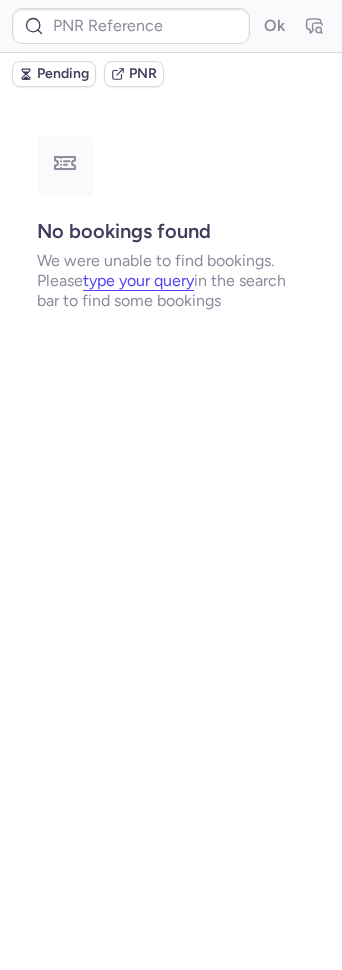 type on "CPMNY4" 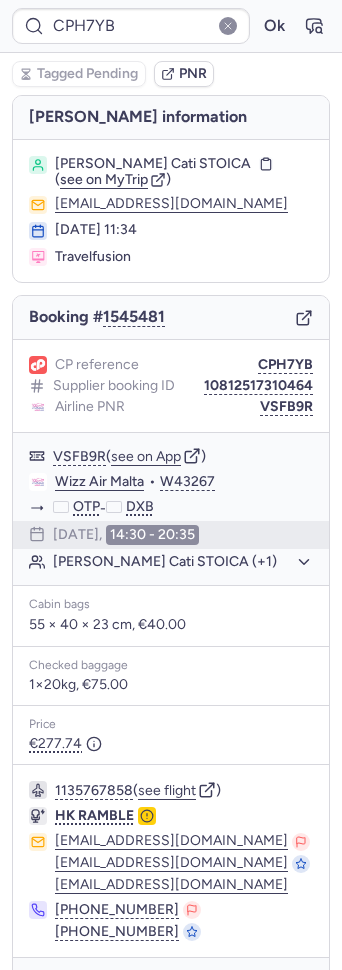 type on "CPCKQP" 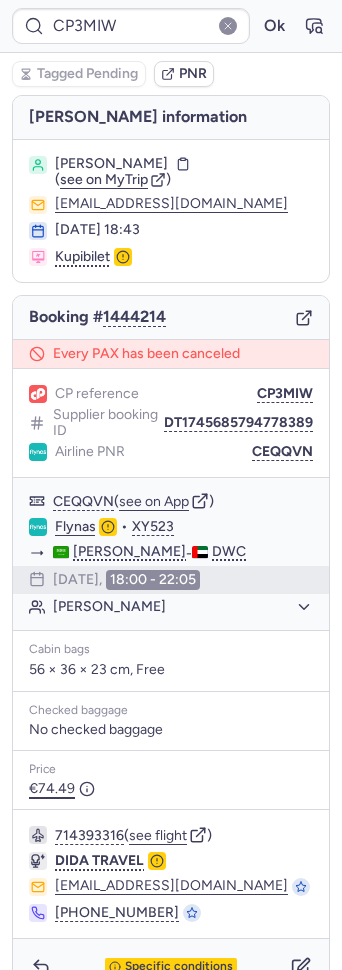 type on "CP9GN3" 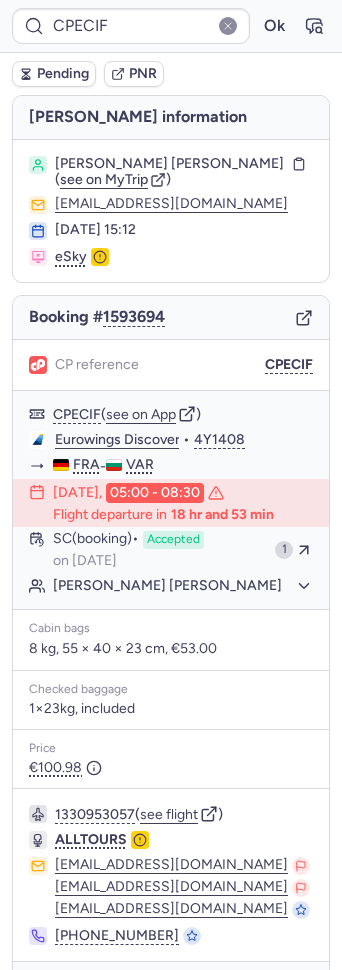 type on "CPXGRG" 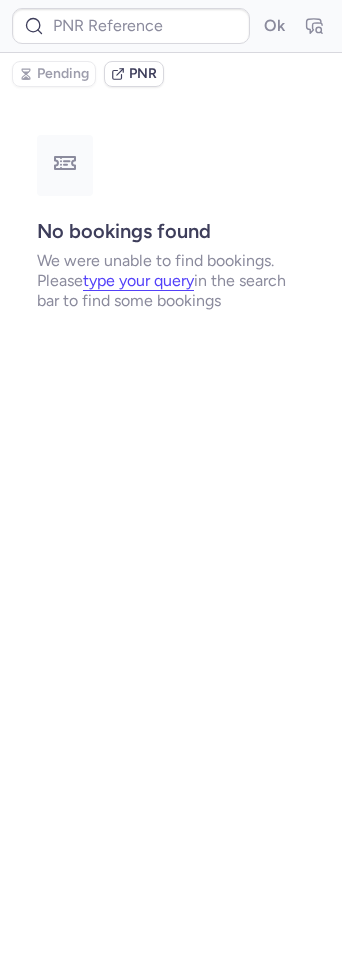 type on "CPLOIK" 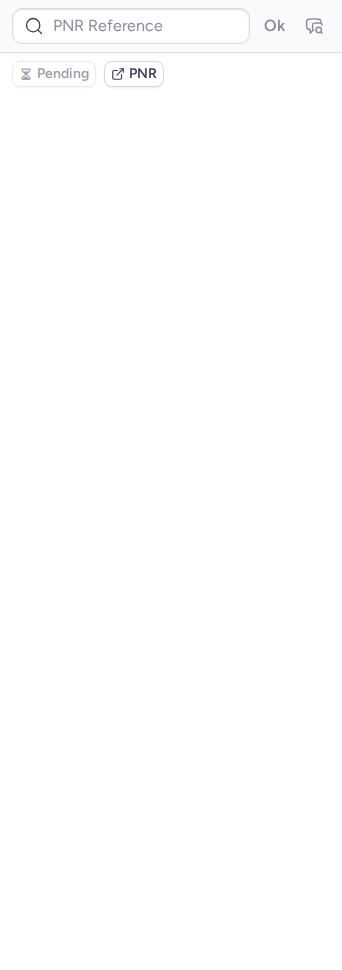 type on "CPMNY4" 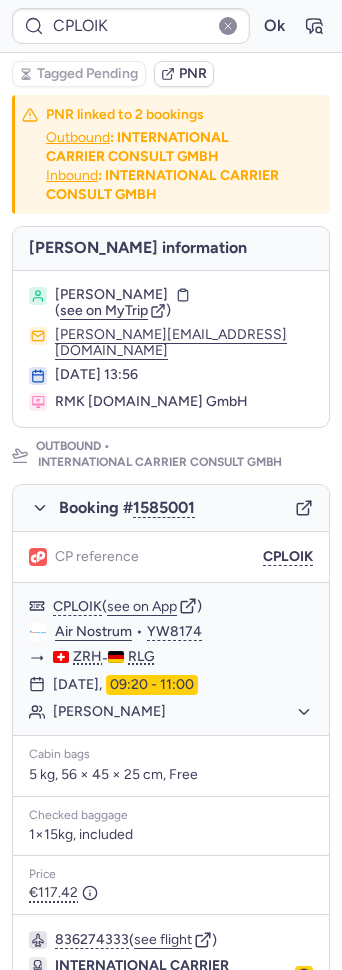 type on "CPXGRG" 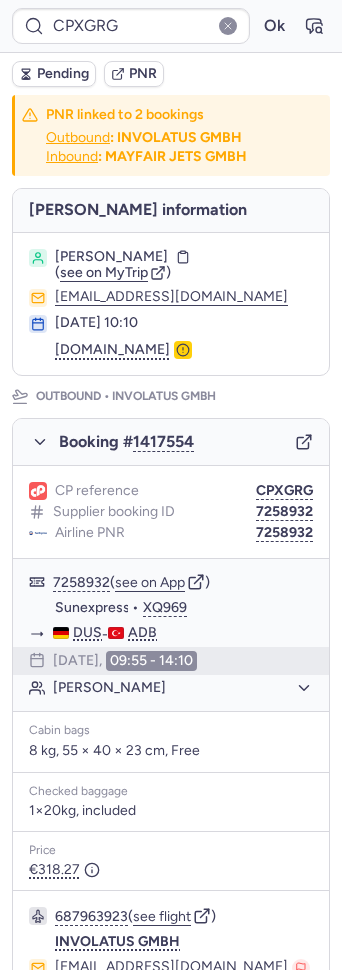 type on "CPRMAR" 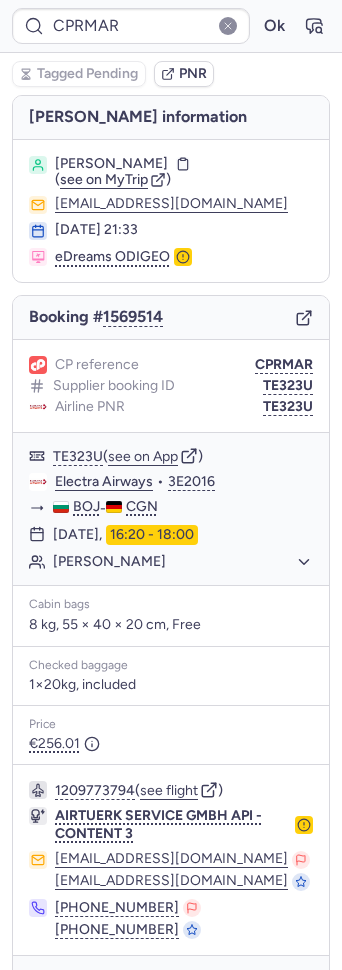 type on "CP2VOK" 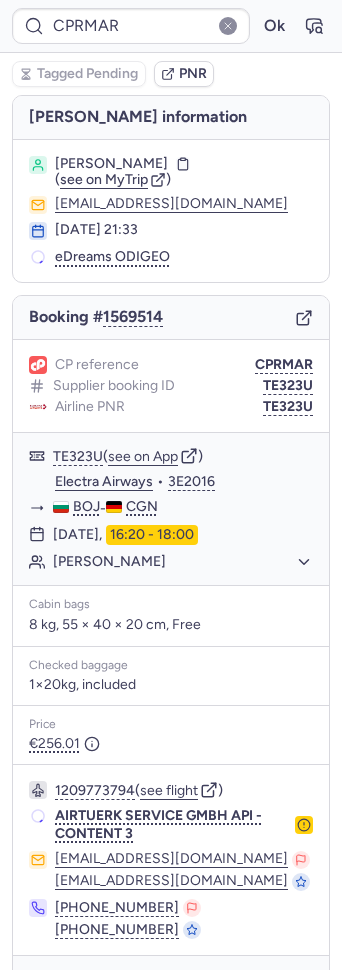 type on "CP8X9W" 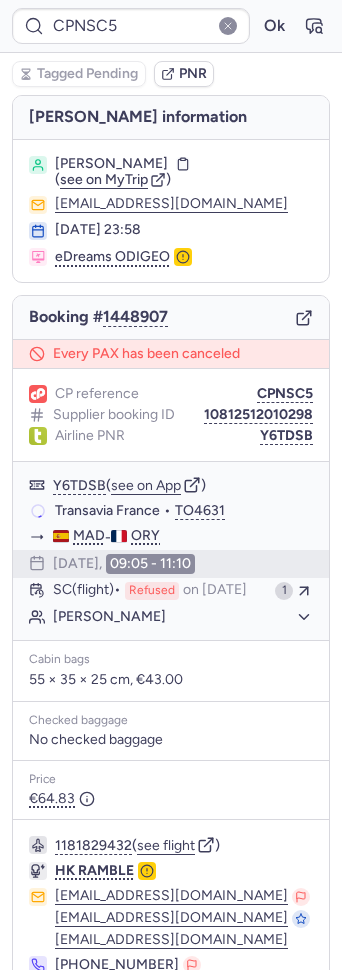 type on "CP2VOK" 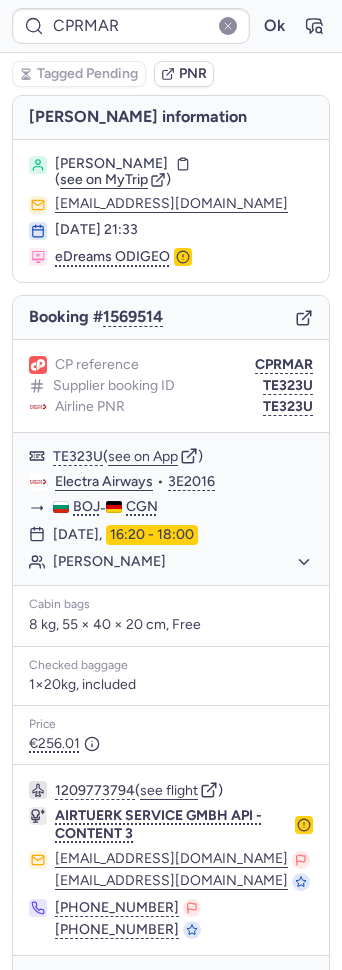 scroll, scrollTop: 55, scrollLeft: 0, axis: vertical 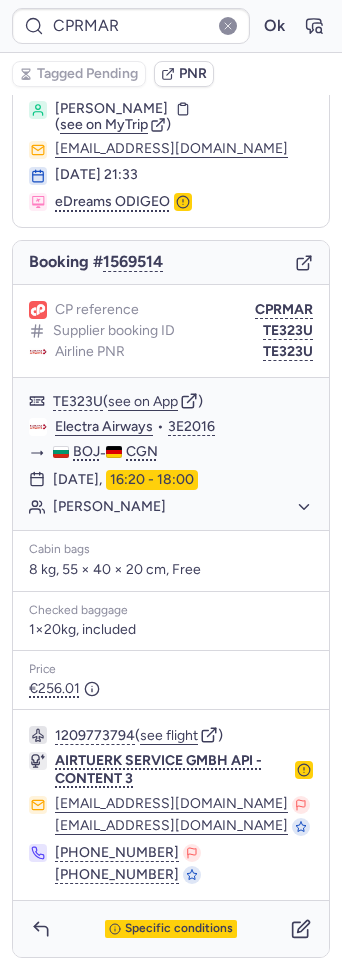 click on "Specific conditions" at bounding box center (171, 929) 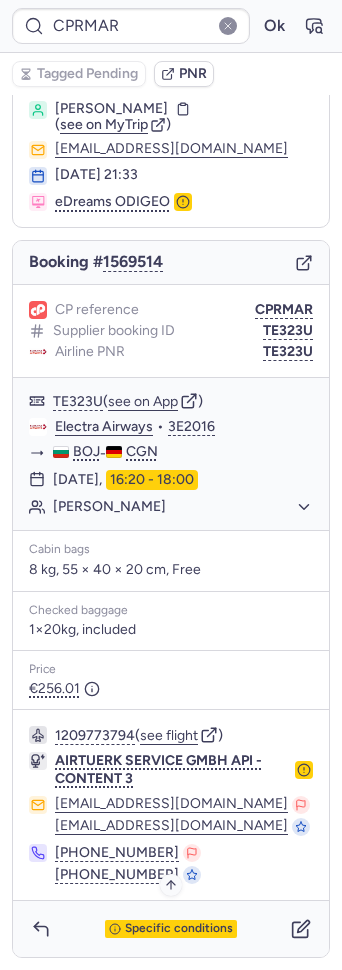 click on "Specific conditions" at bounding box center (179, 929) 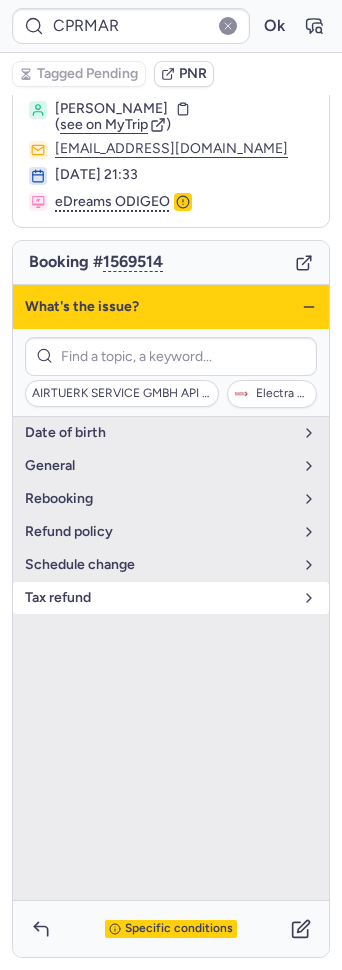 click on "tax refund" at bounding box center (159, 598) 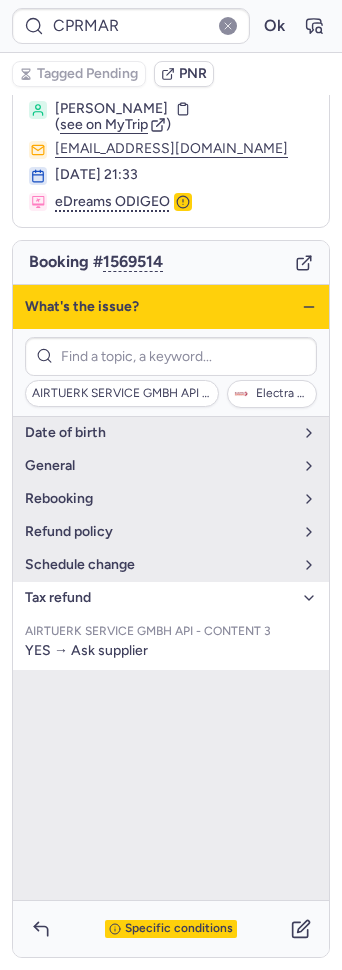 click 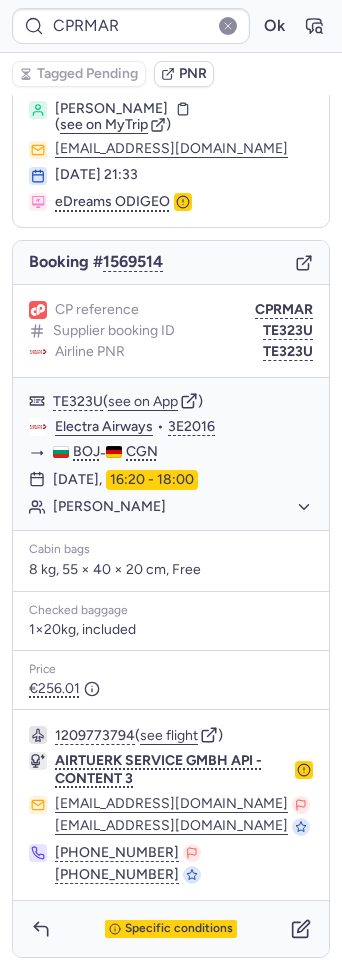 click on "CPRMAR  Ok" at bounding box center [171, 26] 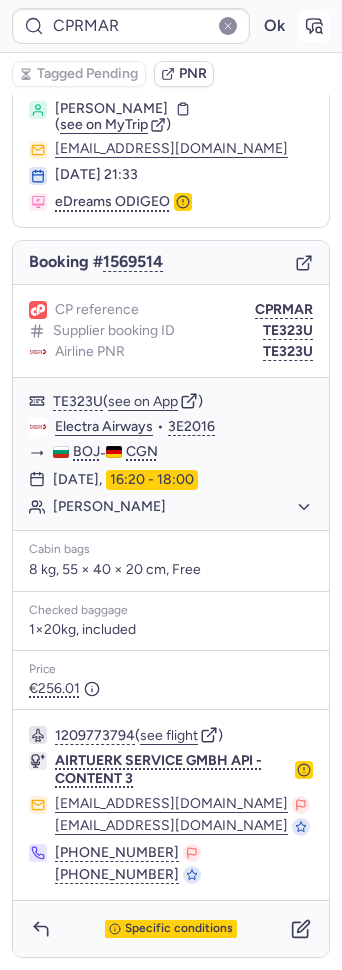click 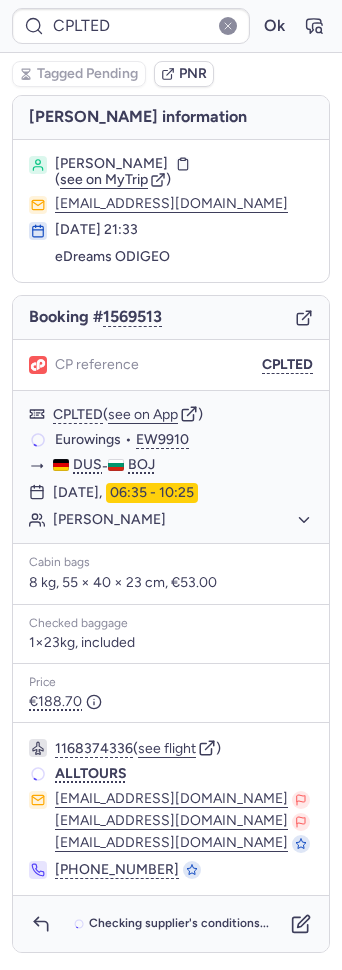 scroll, scrollTop: 0, scrollLeft: 0, axis: both 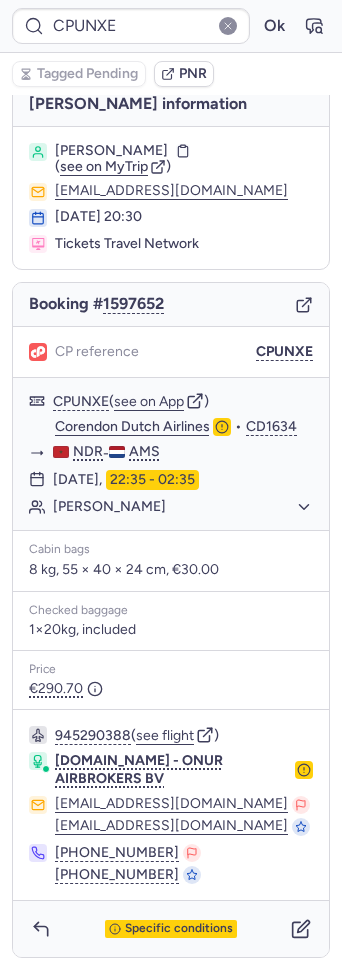 type on "CPECIF" 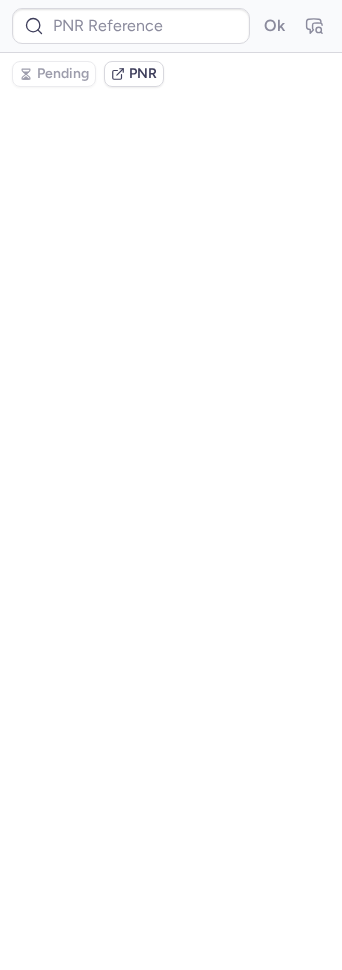 scroll, scrollTop: 0, scrollLeft: 0, axis: both 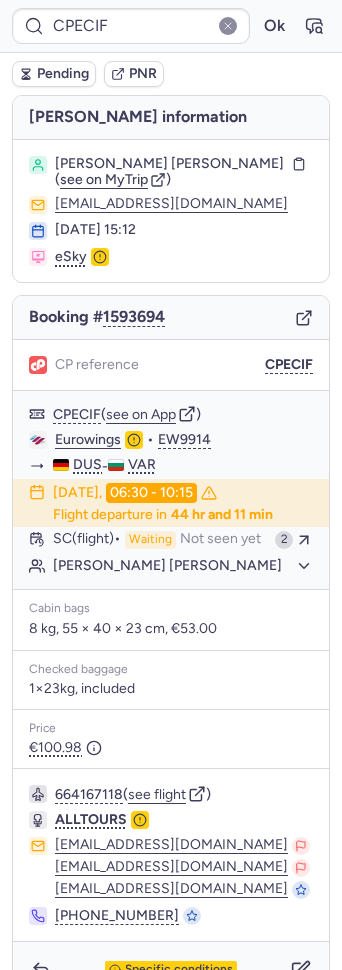 type on "CPUNXE" 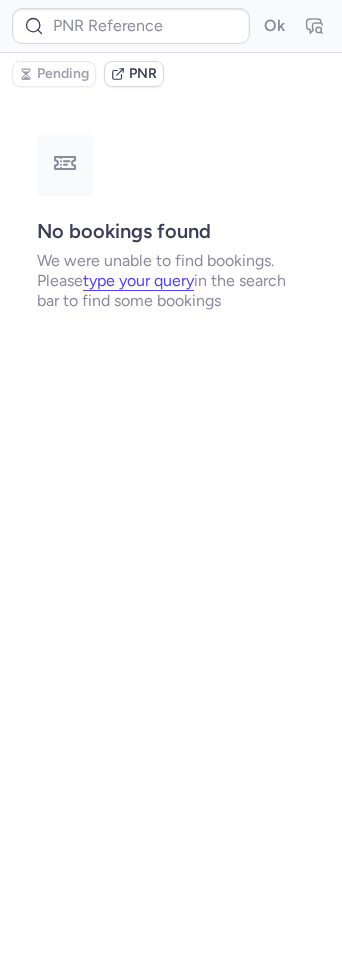 type on "CP2VOK" 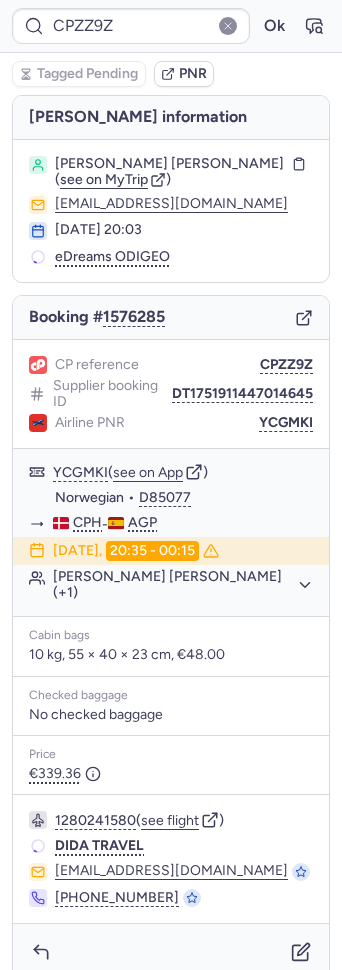 type on "CP2VOK" 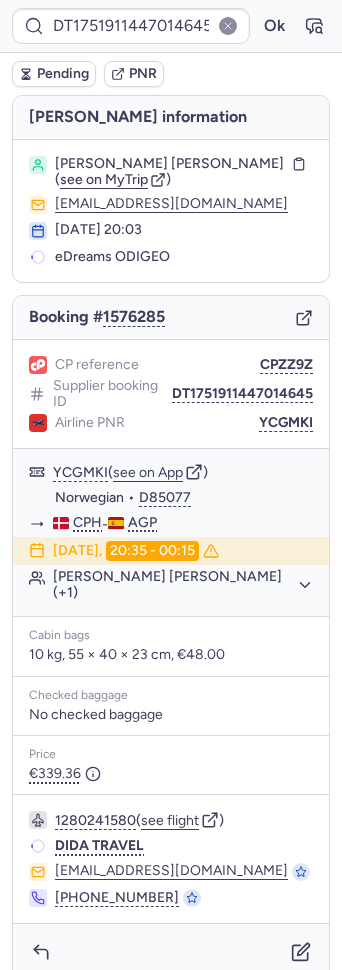 click on "CP reference CPZZ9Z Supplier booking ID DT1751911447014645 Airline PNR YCGMKI" at bounding box center [171, 394] 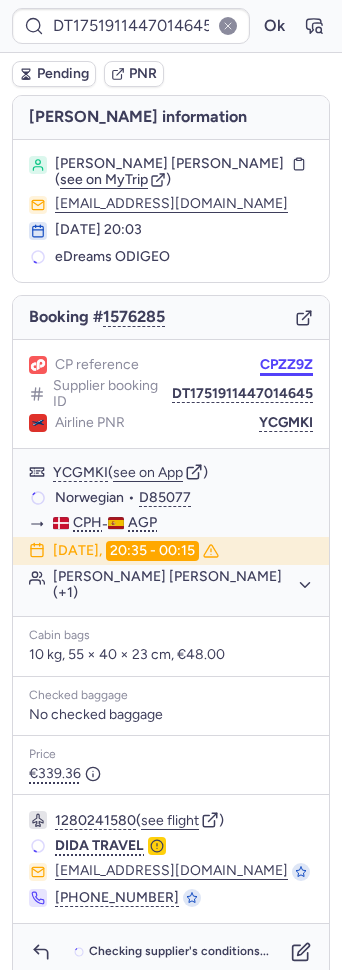 click on "CPZZ9Z" at bounding box center (286, 365) 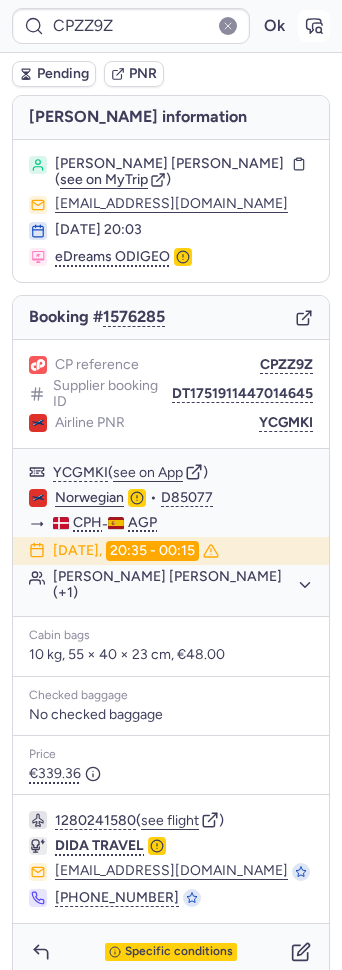 click 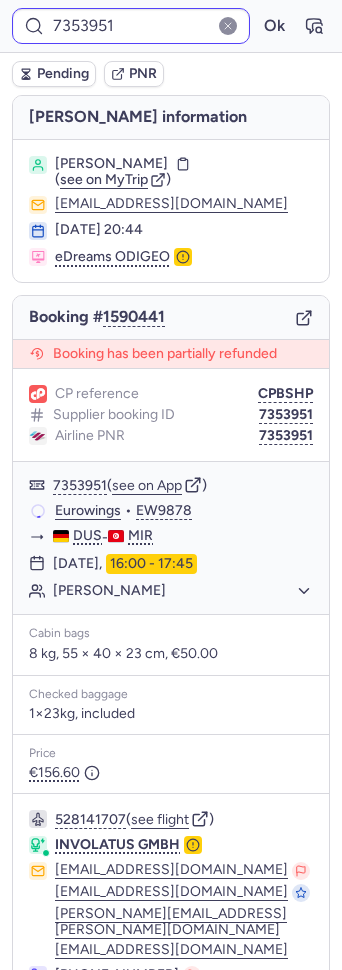 type on "CP2VOK" 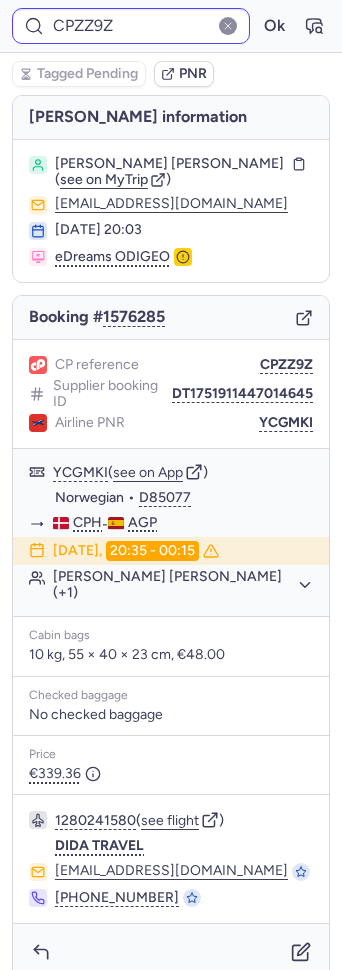 type on "CPC2Y6" 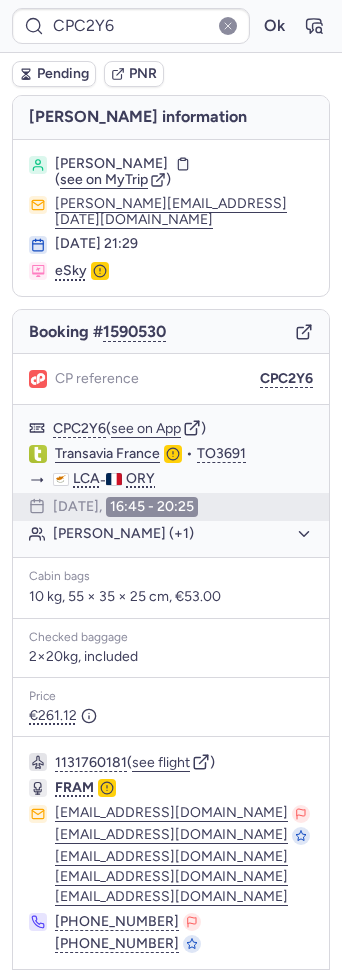 scroll, scrollTop: 55, scrollLeft: 0, axis: vertical 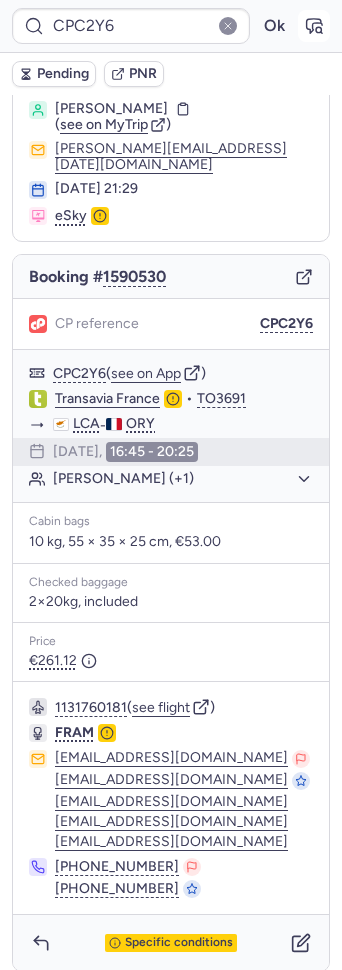 click 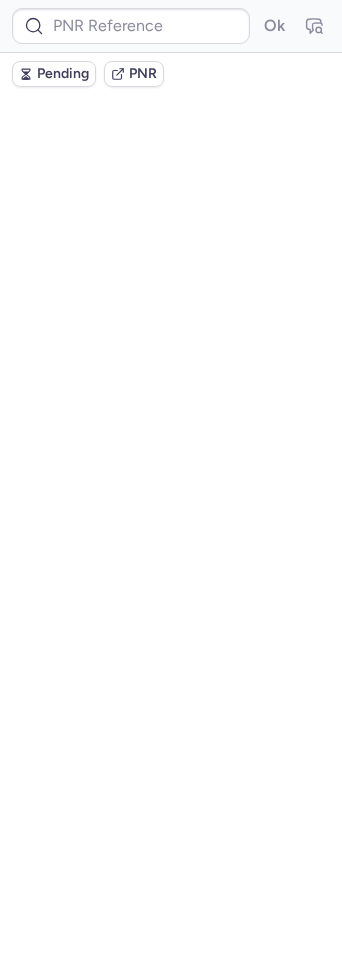 scroll, scrollTop: 0, scrollLeft: 0, axis: both 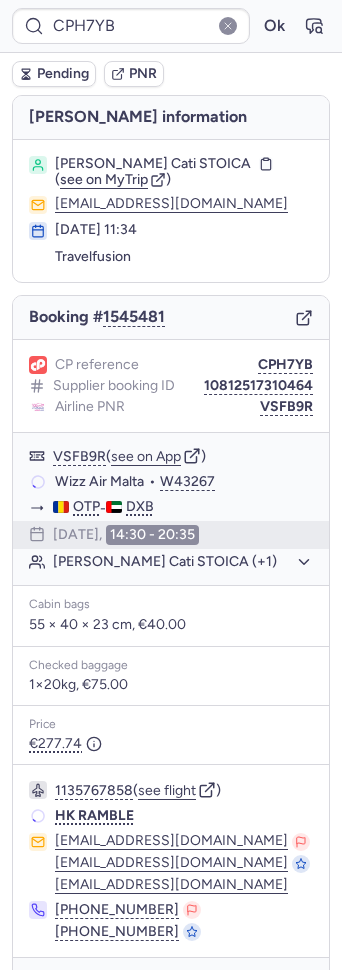 type on "CPT755" 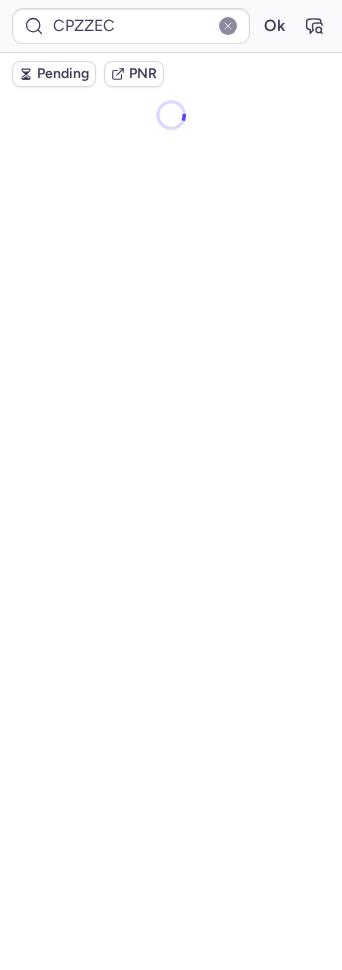 type on "CP8X9W" 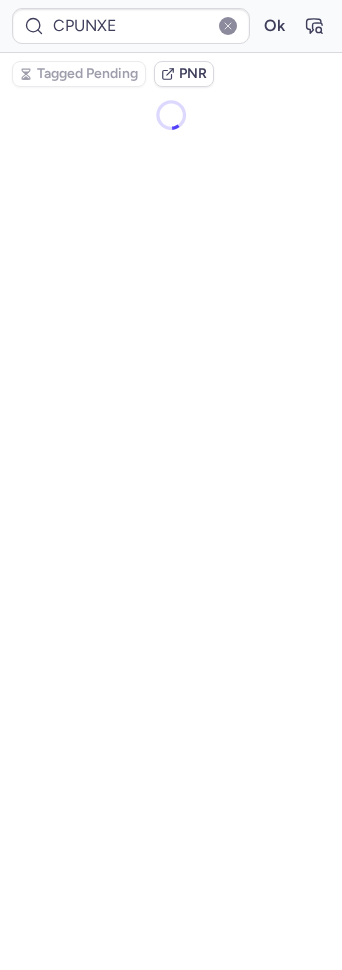 type on "7354159" 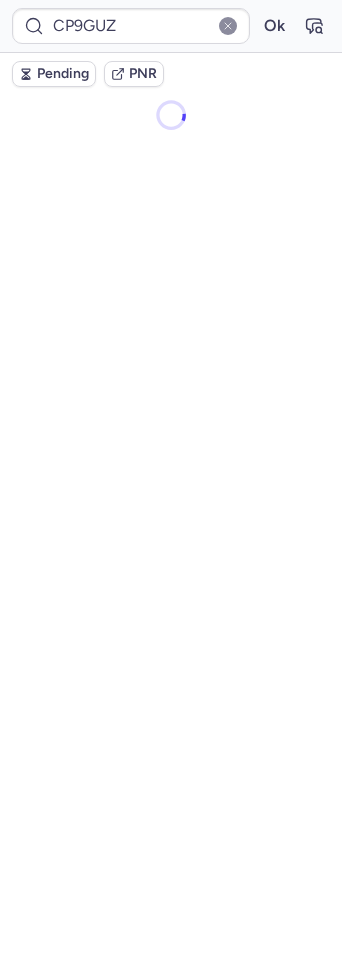 type on "CPNSC5" 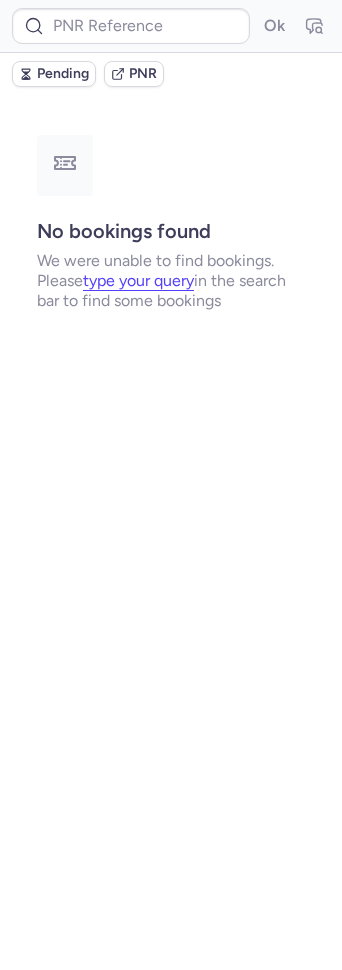 type on "CPC2Y6" 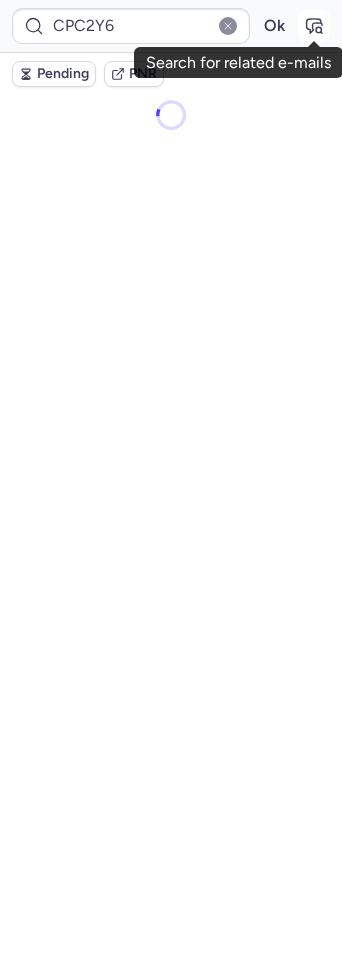 click 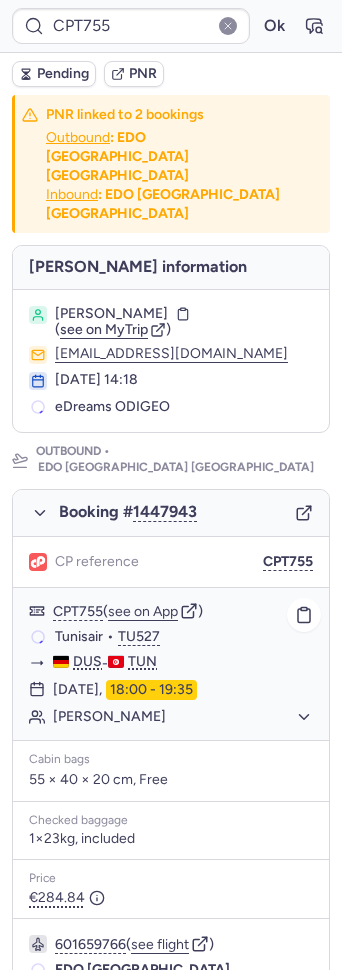 scroll, scrollTop: 824, scrollLeft: 0, axis: vertical 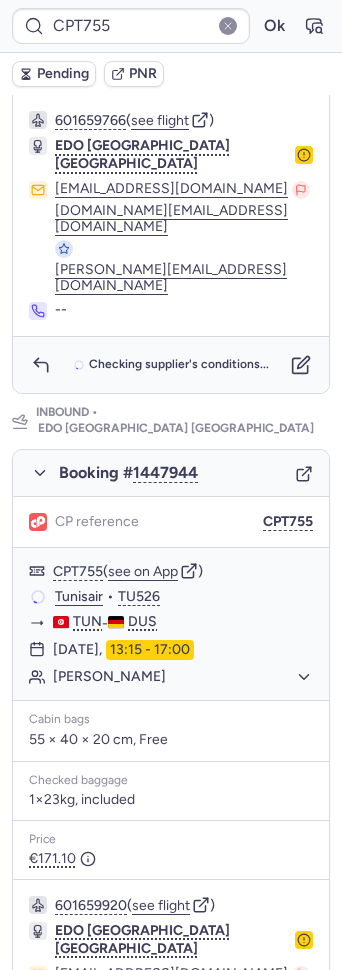 type on "CPH7YB" 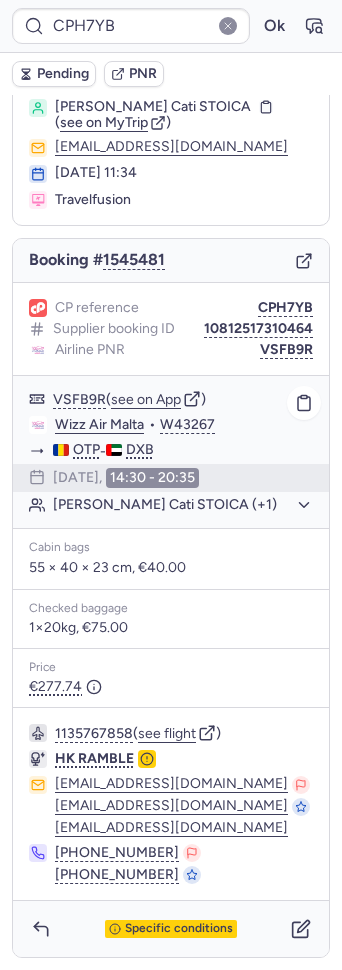 scroll, scrollTop: 0, scrollLeft: 0, axis: both 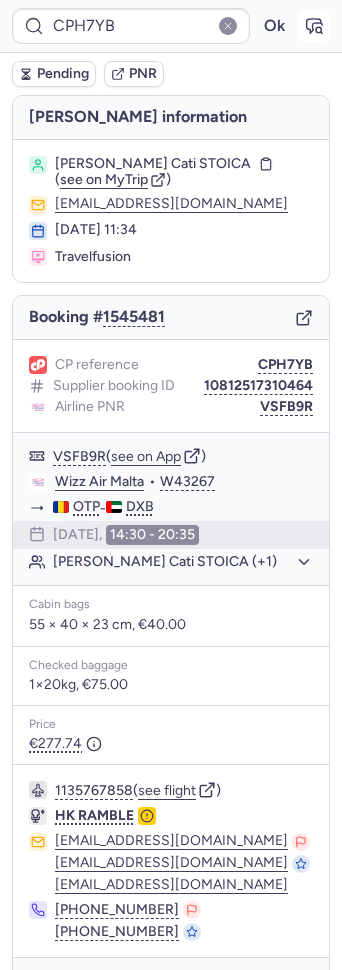 click at bounding box center [314, 26] 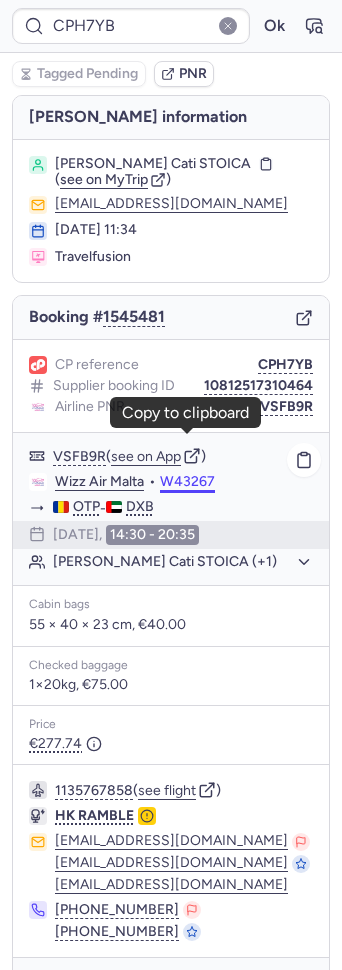 scroll, scrollTop: 57, scrollLeft: 0, axis: vertical 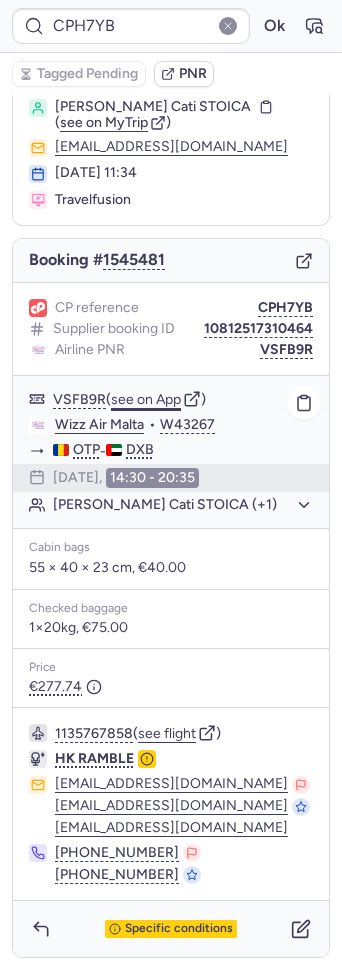 click on "see on App" 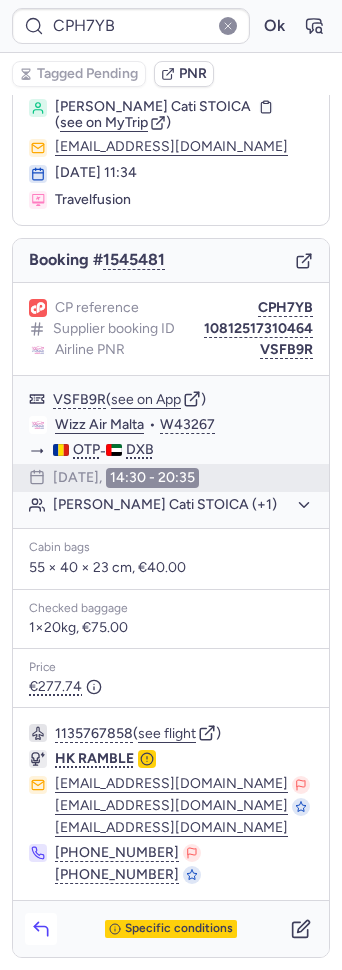 click at bounding box center (41, 929) 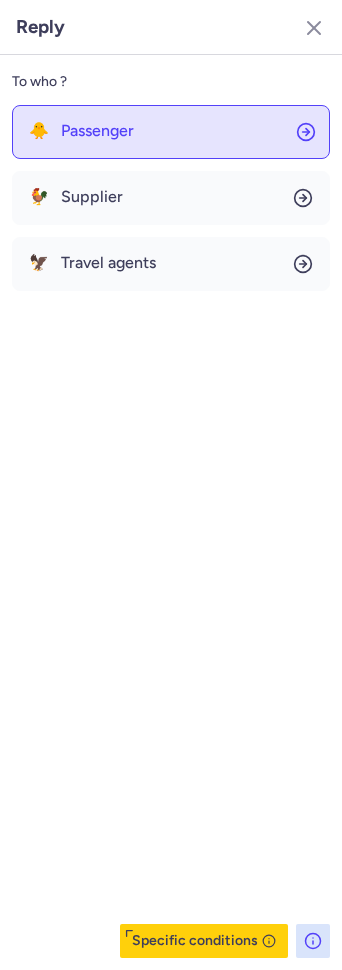 click on "🐥 Passenger" 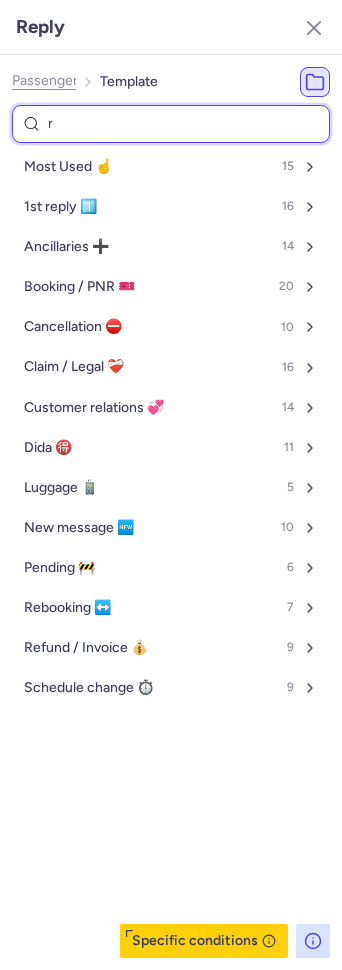 type on "re" 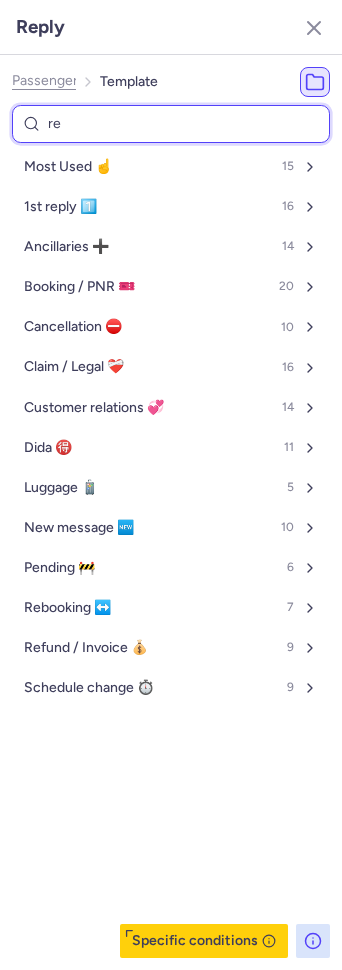 select on "en" 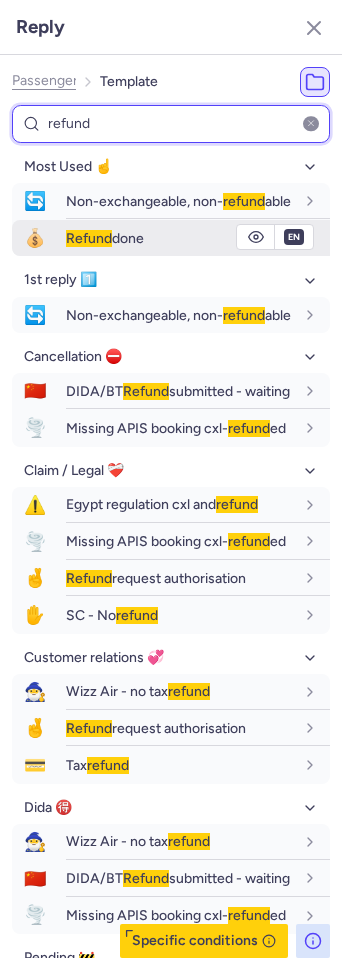 type on "refund" 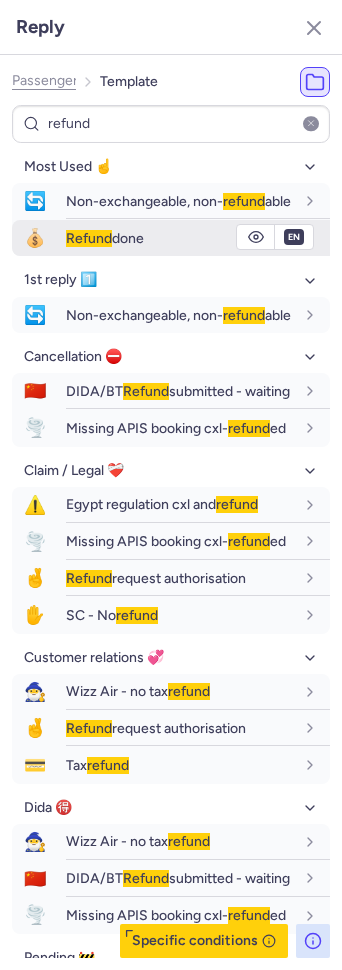 click on "Refund" at bounding box center (89, 238) 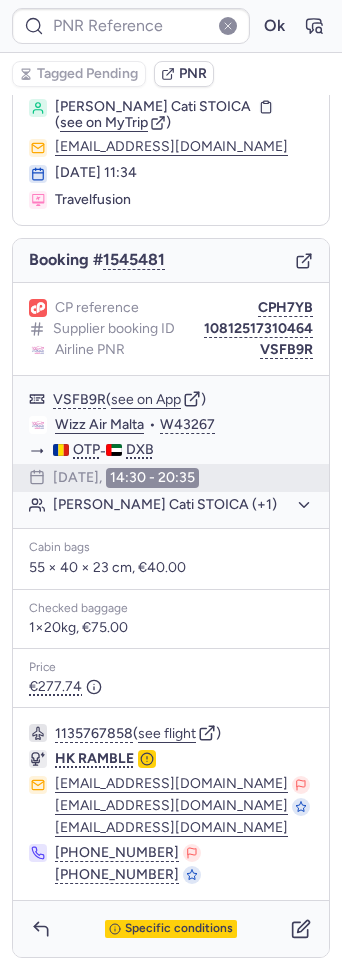 type on "CPH7YB" 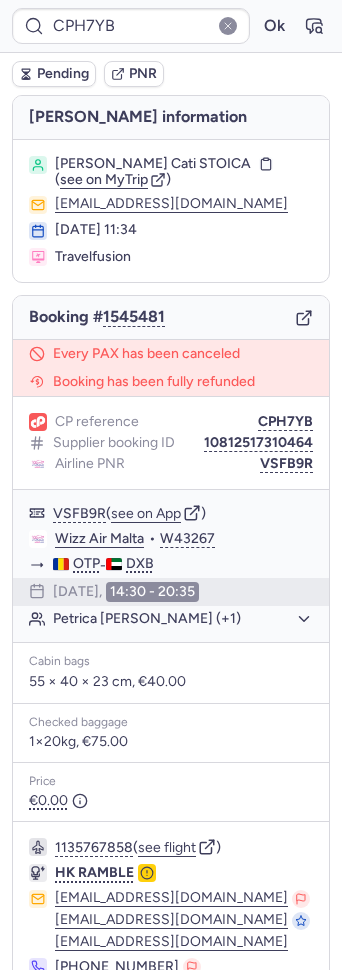 scroll, scrollTop: 114, scrollLeft: 0, axis: vertical 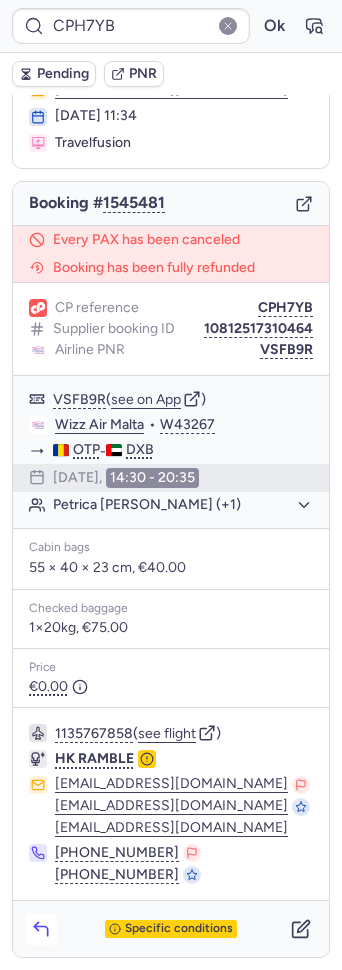 click 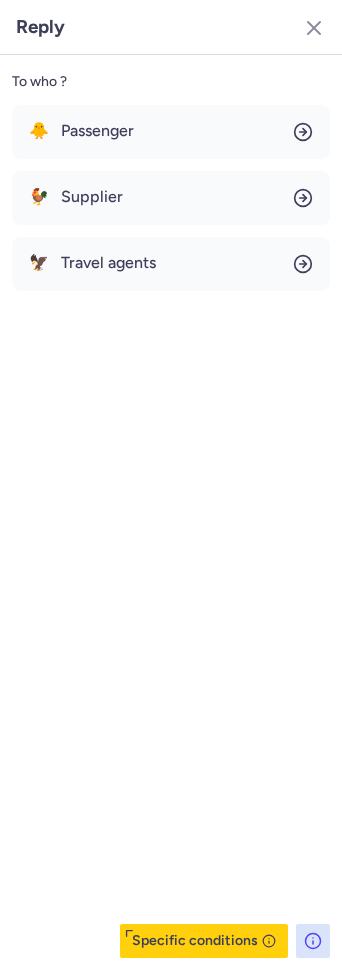 click on "🐥 Passenger 🐓 Supplier 🦅 Travel agents" at bounding box center [171, 198] 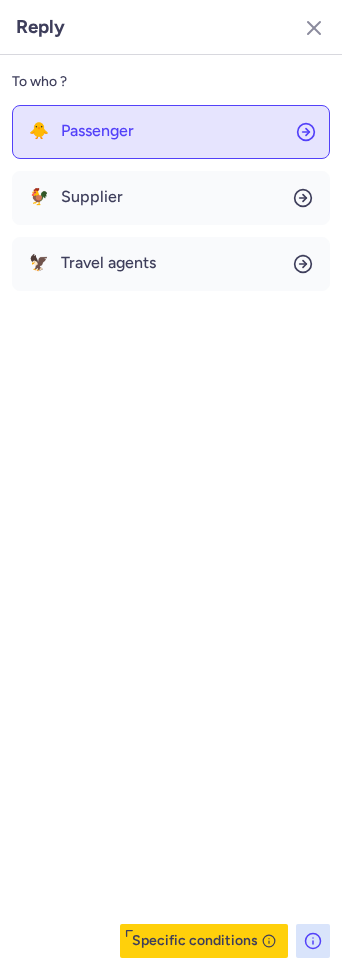 click on "🐥 Passenger" 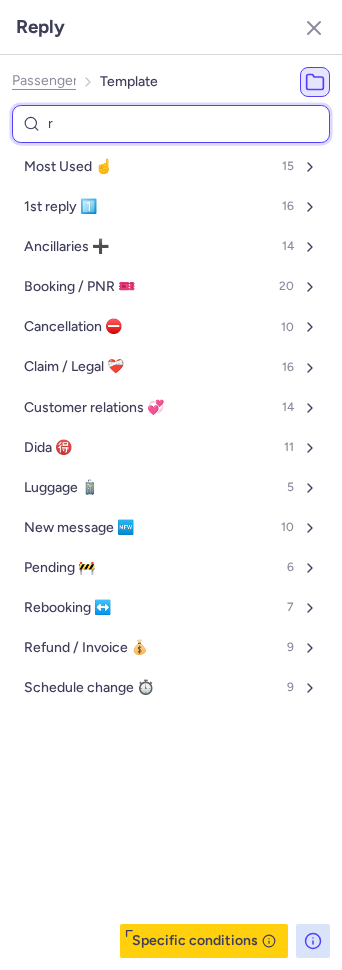 type on "re" 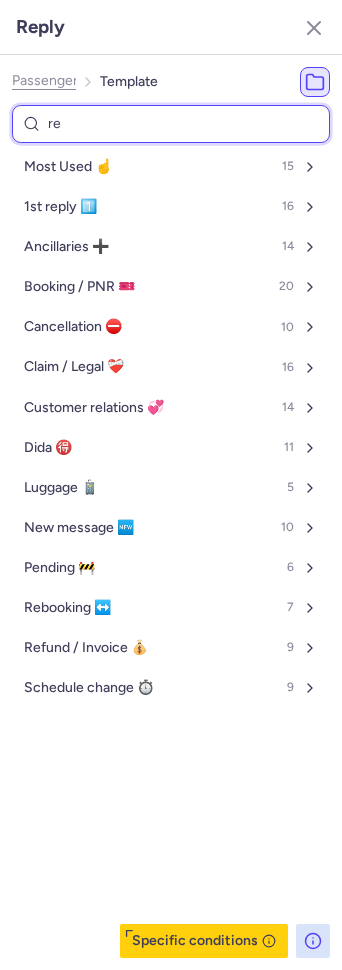 select on "en" 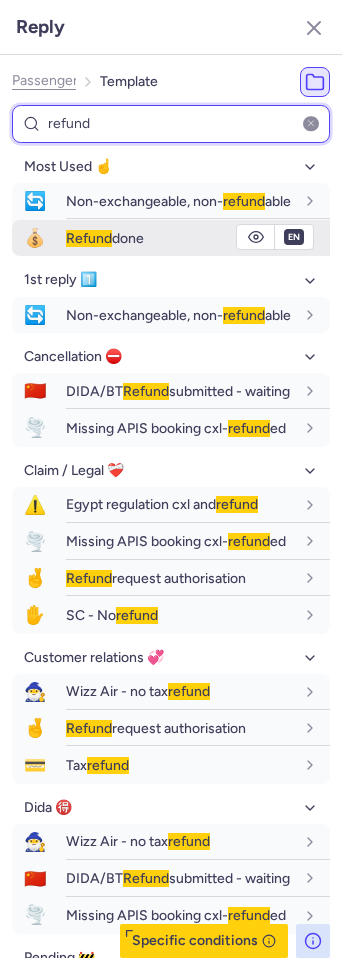 type on "refund" 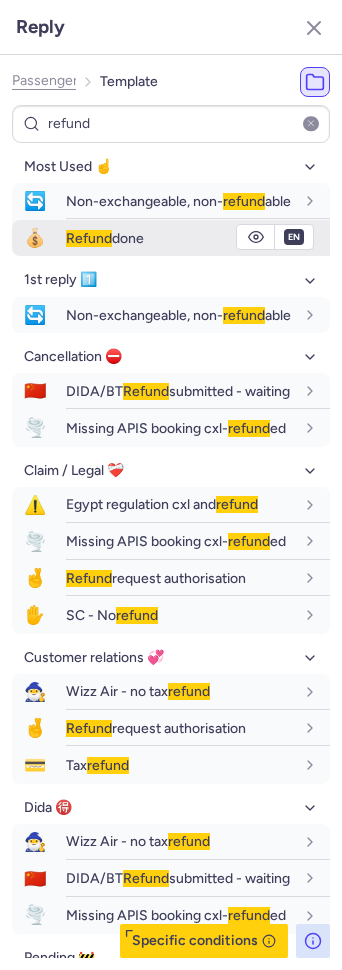 click on "Refund  done" at bounding box center (198, 238) 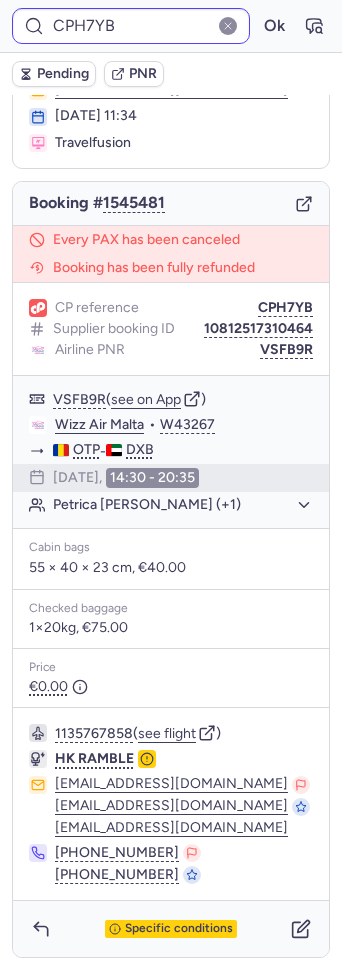 type on "CPUNXE" 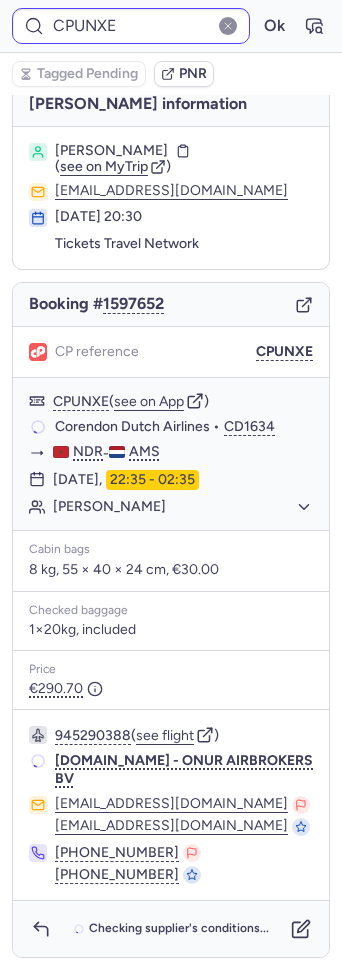 scroll, scrollTop: 0, scrollLeft: 0, axis: both 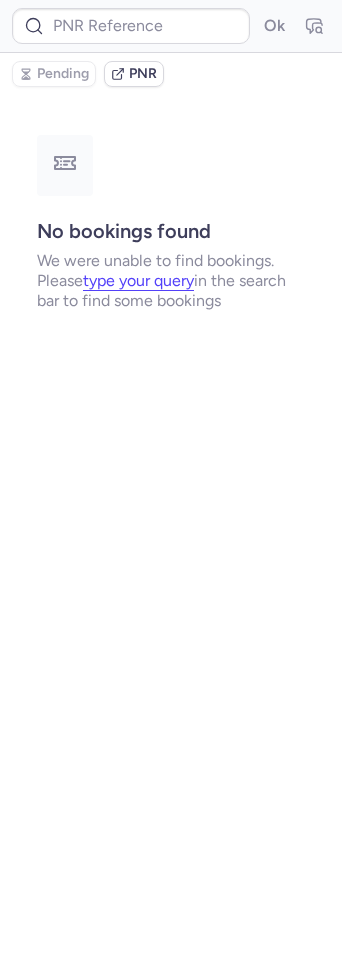 type on "CPZZ9Z" 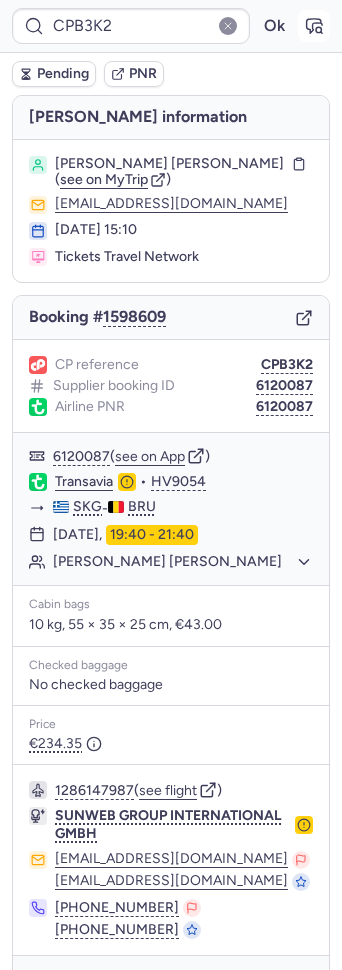 click 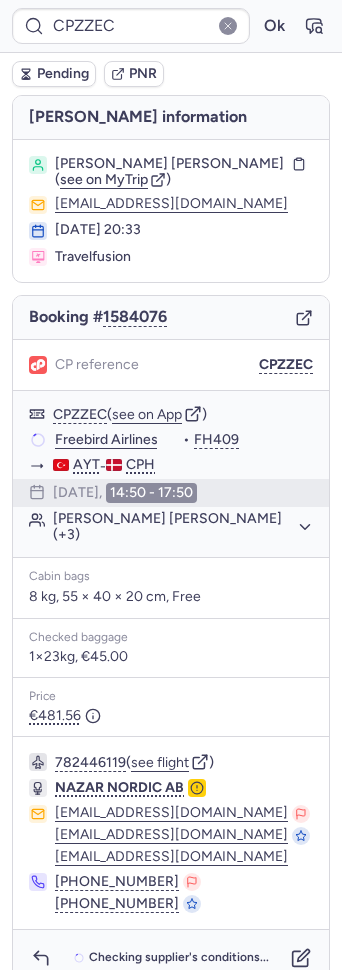 type on "CPXV3A" 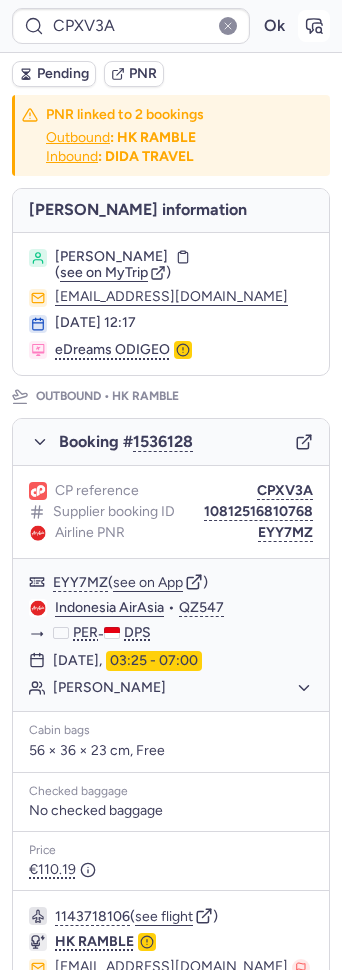 click 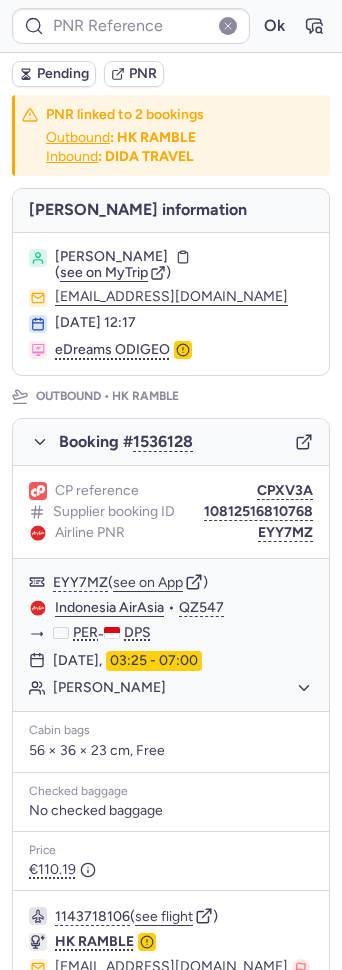 type on "CPXV3A" 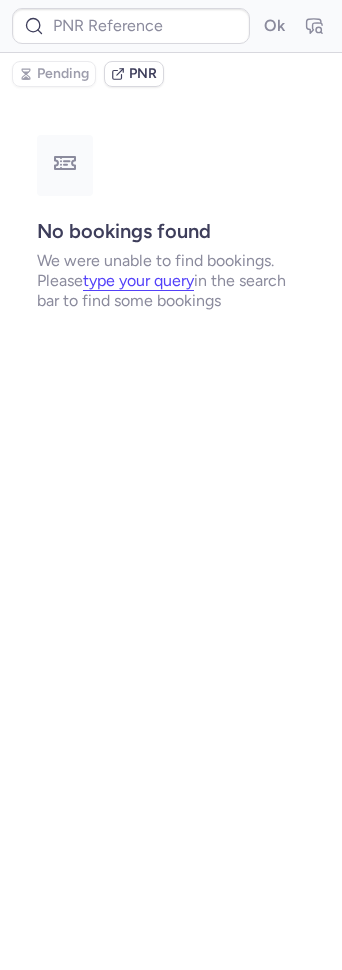 type on "CPXV3A" 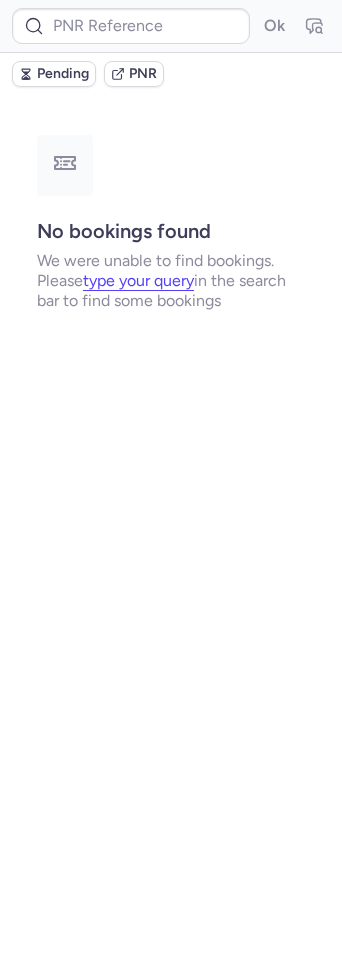 scroll, scrollTop: 0, scrollLeft: 0, axis: both 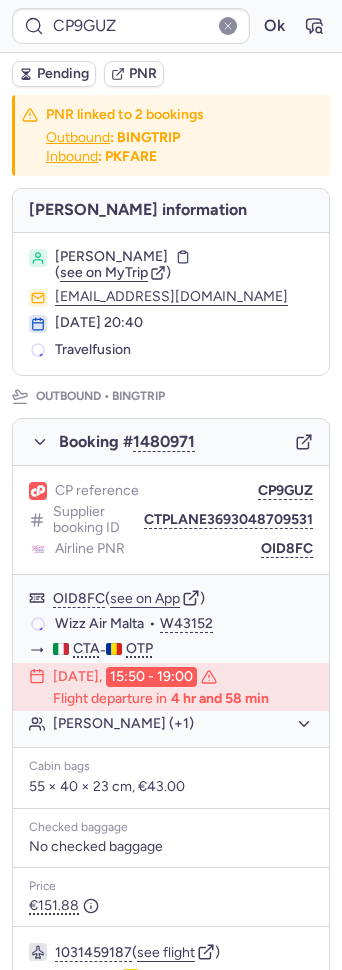 type on "CPNSC5" 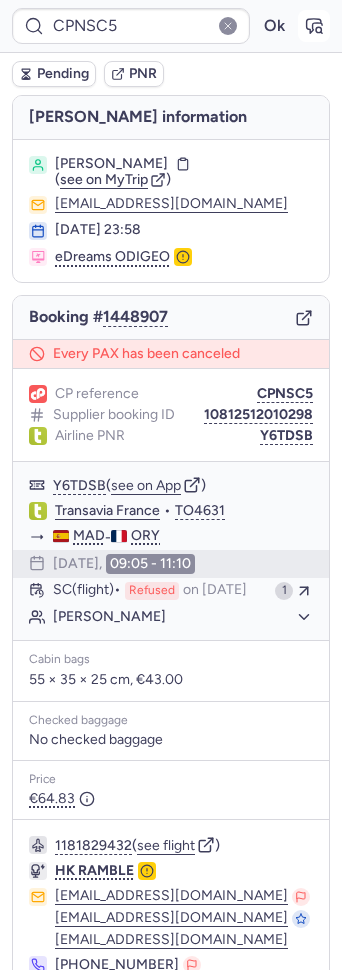 click 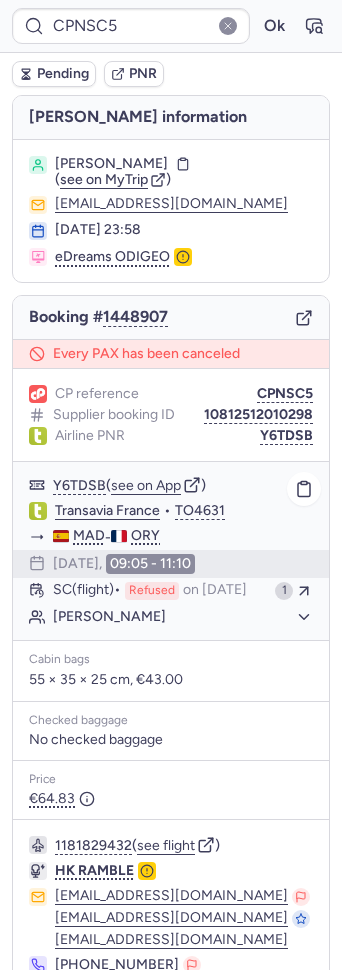scroll, scrollTop: 132, scrollLeft: 0, axis: vertical 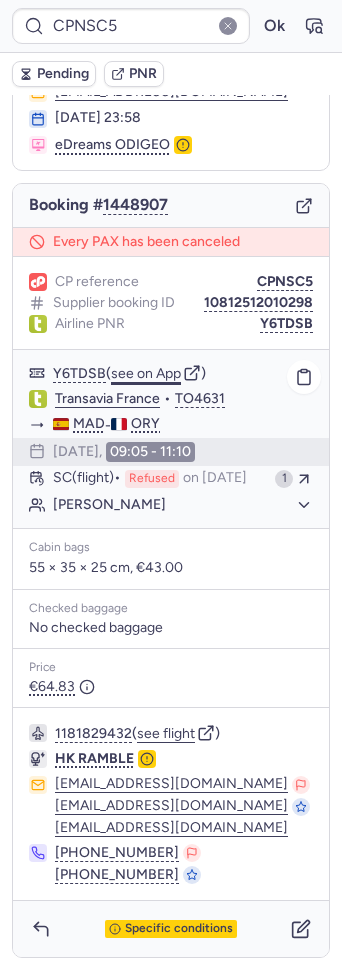 click on "see on App" 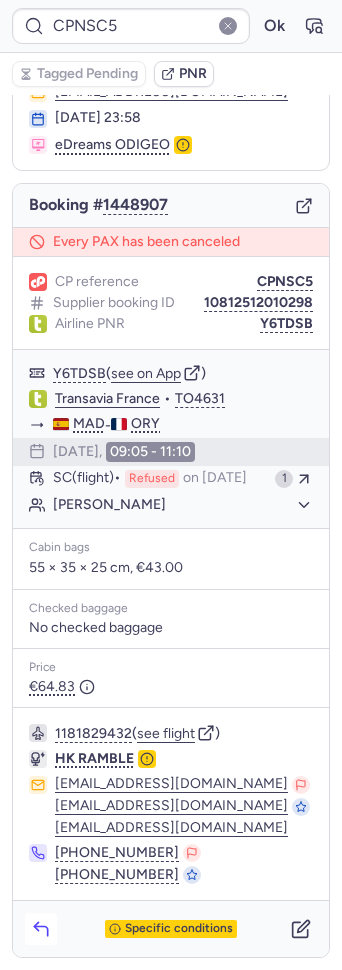 click 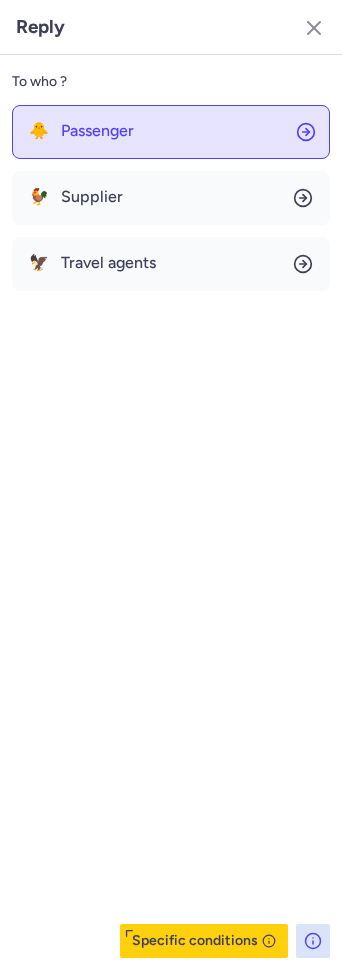 click on "Passenger" at bounding box center (97, 131) 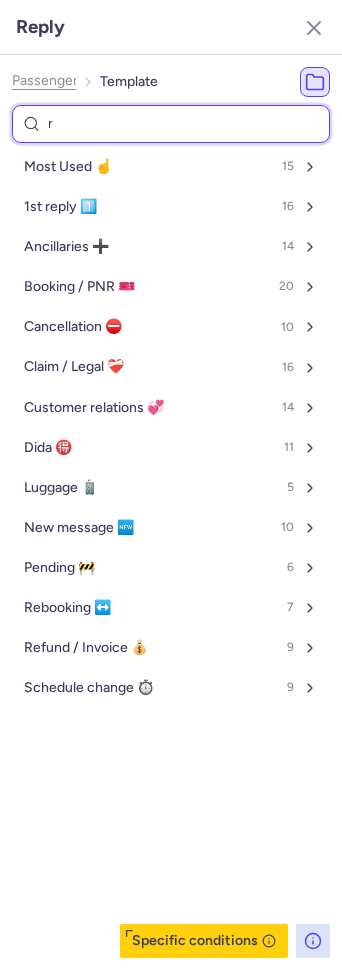 type on "re" 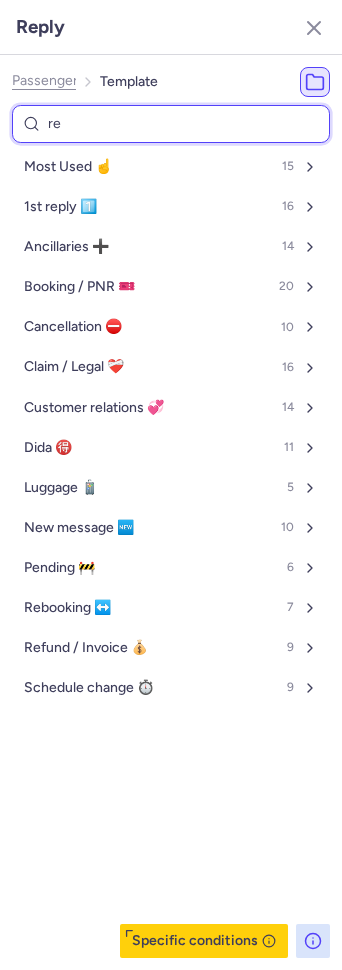 select on "en" 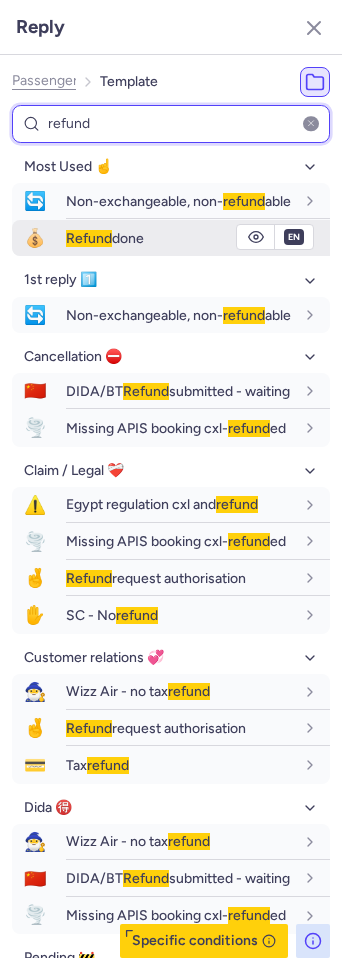 type on "refund" 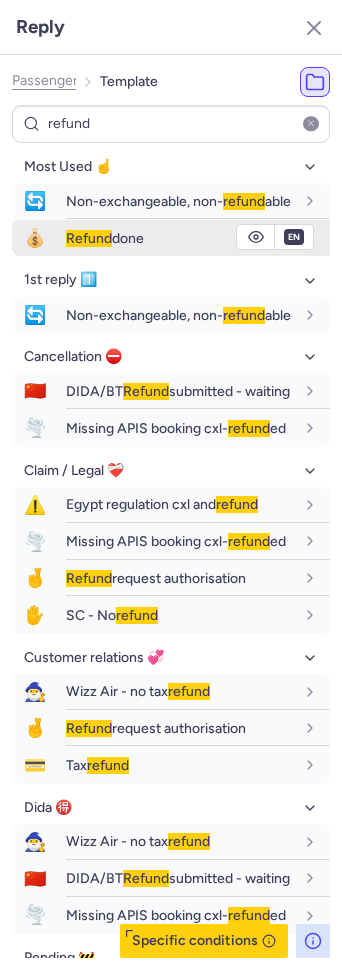 click on "💰 Refund  done" at bounding box center [171, 238] 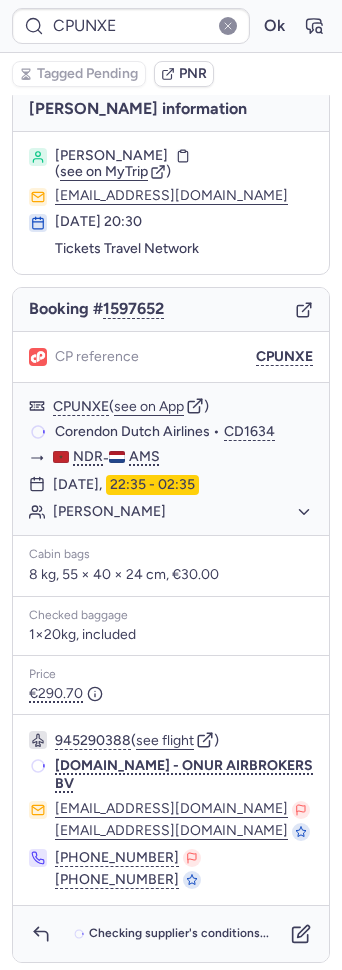 scroll, scrollTop: 0, scrollLeft: 0, axis: both 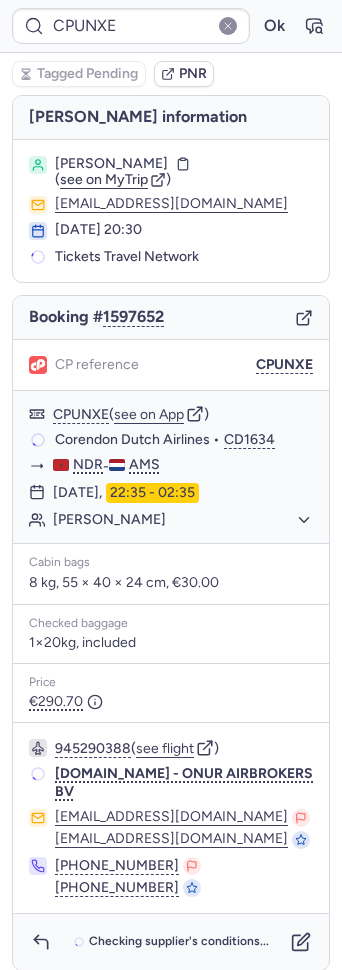 type on "7354083" 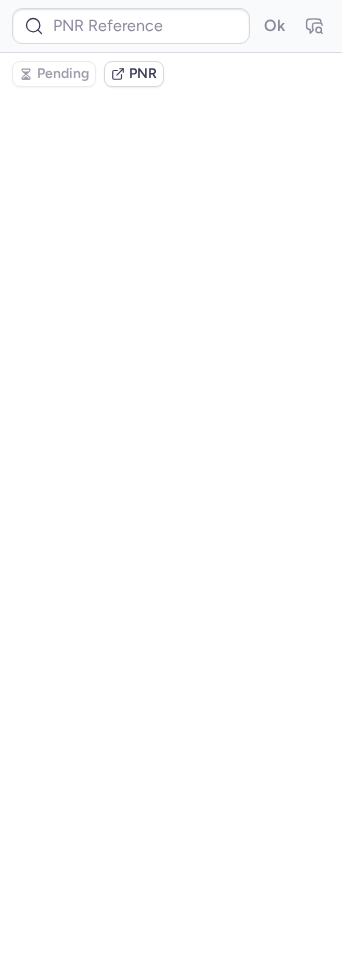 type on "CPXV3A" 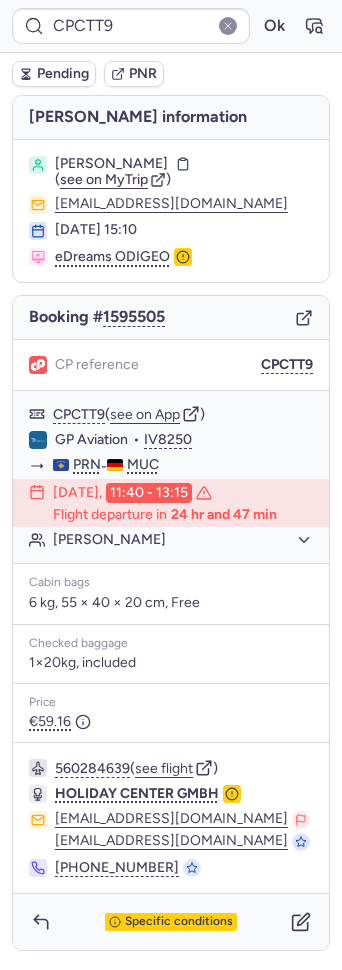 type on "CP2FHD" 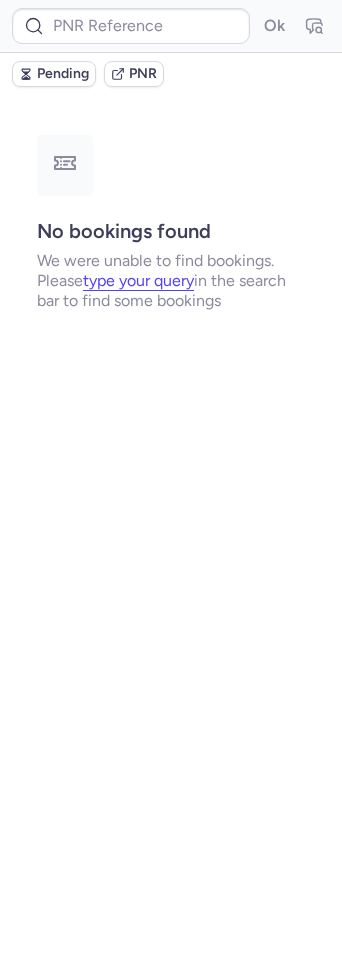 type on "CPPLF5" 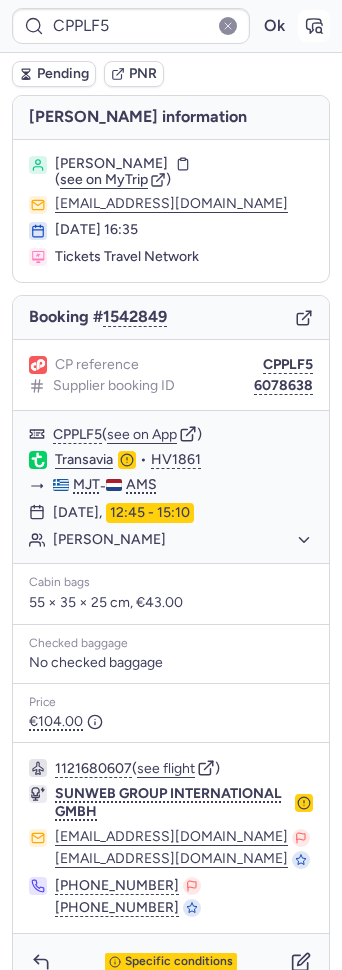 click at bounding box center (314, 26) 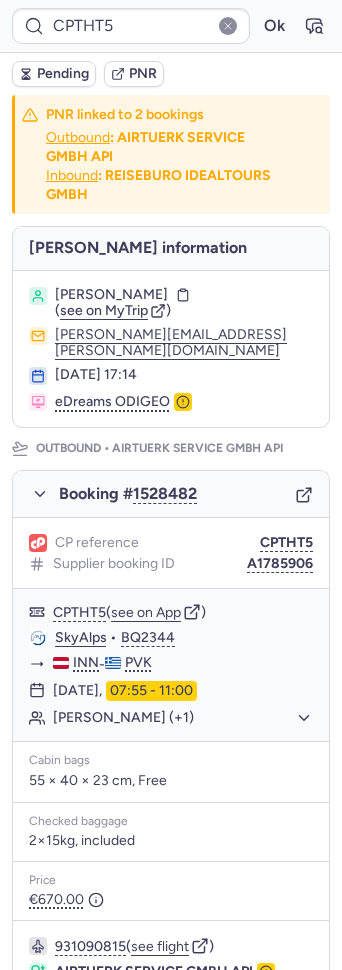 type on "CPXV3A" 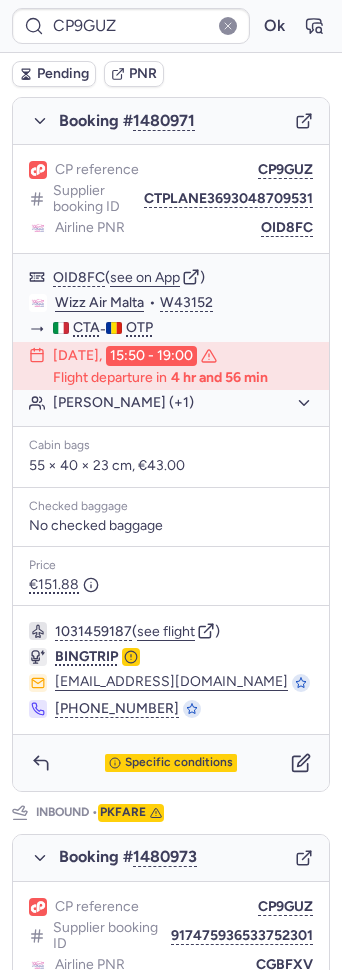 scroll, scrollTop: 266, scrollLeft: 0, axis: vertical 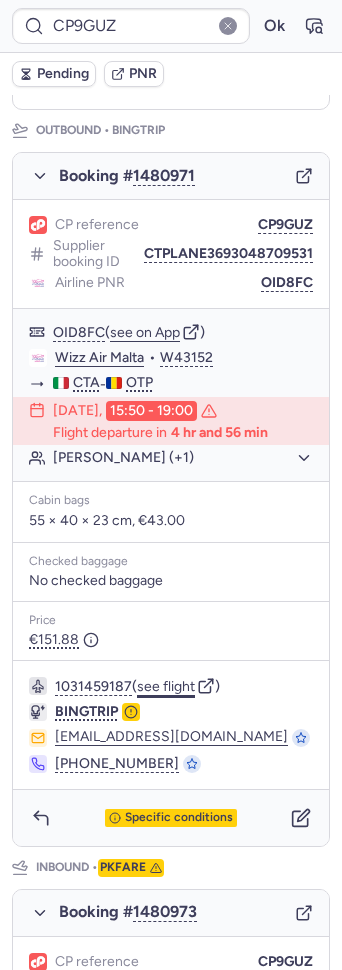 click on "see flight" 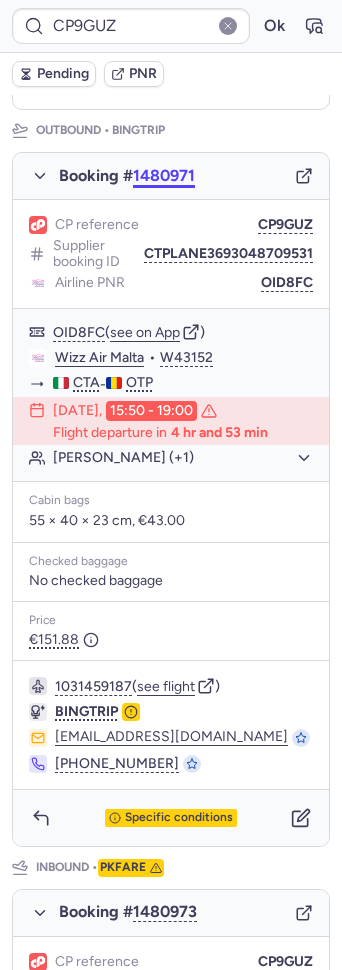 scroll, scrollTop: 90, scrollLeft: 0, axis: vertical 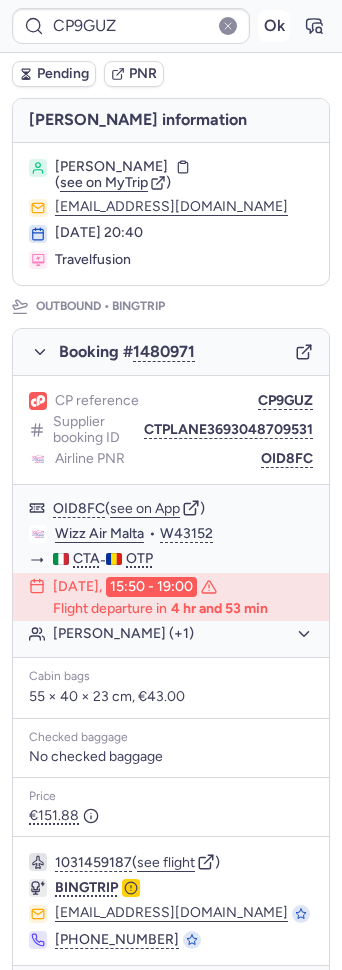 click on "Ok" at bounding box center (274, 26) 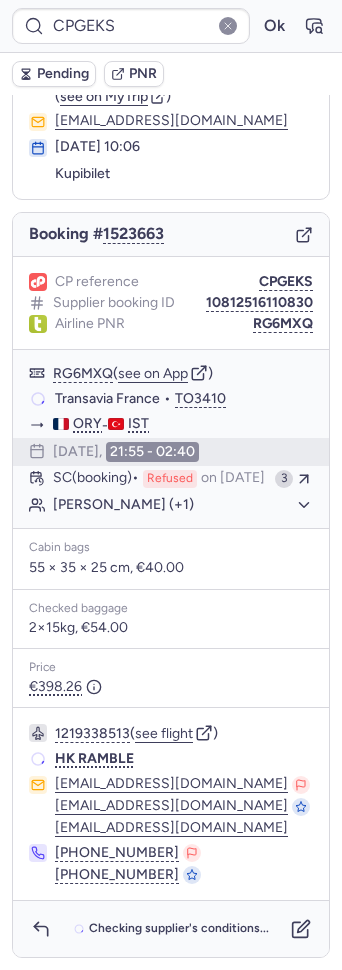 scroll, scrollTop: 89, scrollLeft: 0, axis: vertical 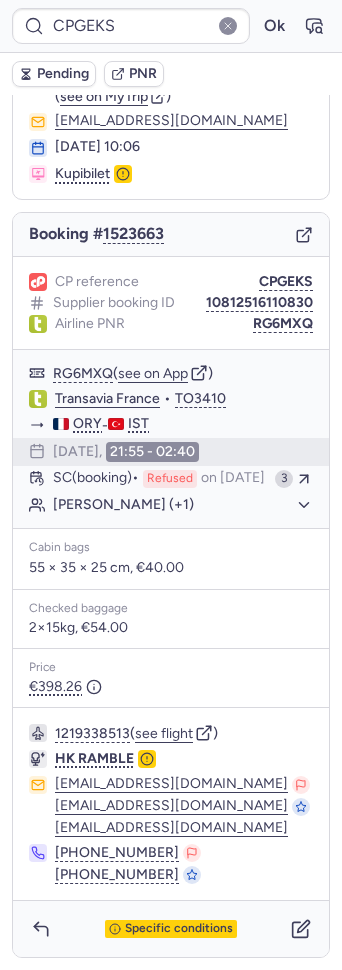 type on "CP2FHD" 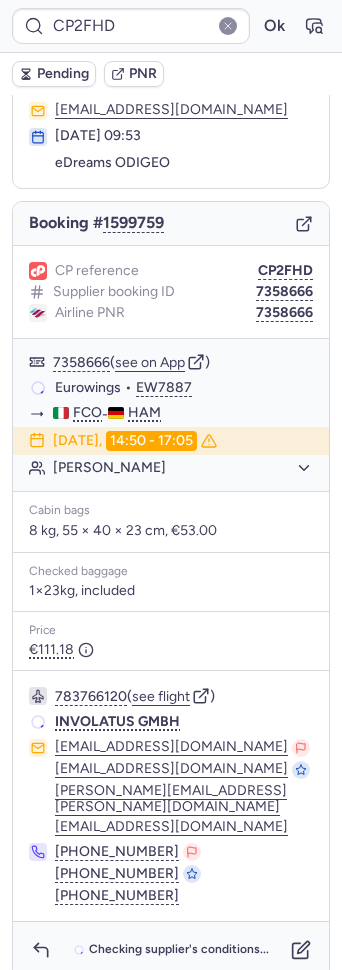 scroll, scrollTop: 85, scrollLeft: 0, axis: vertical 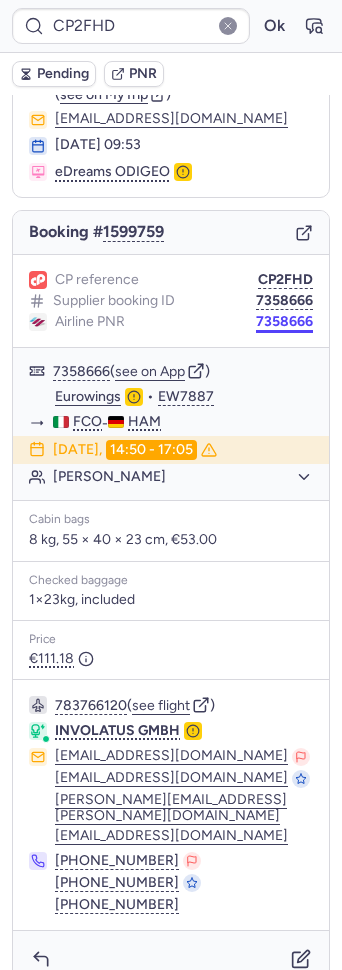 click on "7358666" at bounding box center (284, 322) 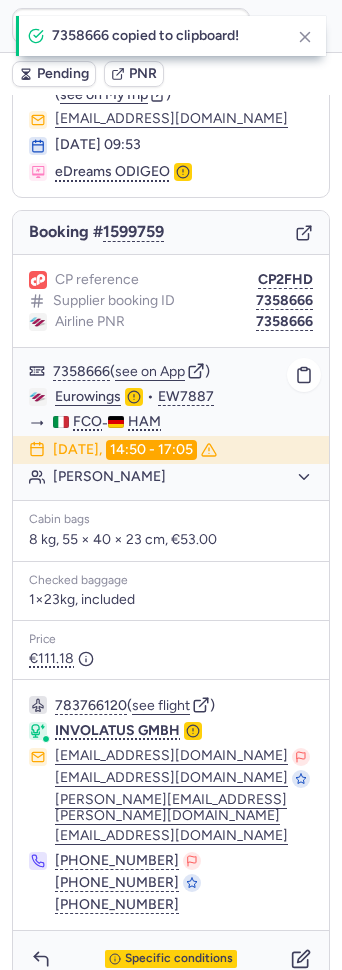 click on "Eurowings" 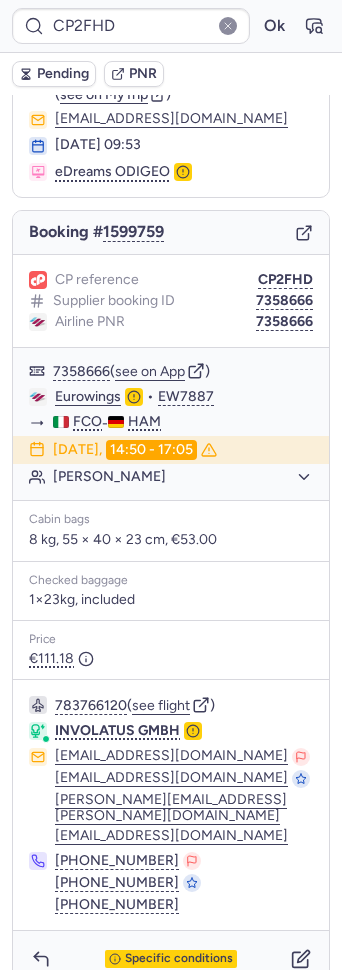 scroll, scrollTop: 0, scrollLeft: 0, axis: both 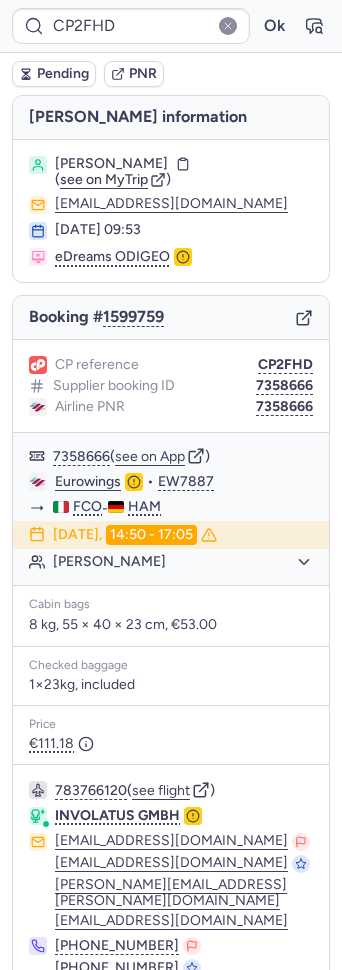click on "Arwin NOURI" at bounding box center [111, 164] 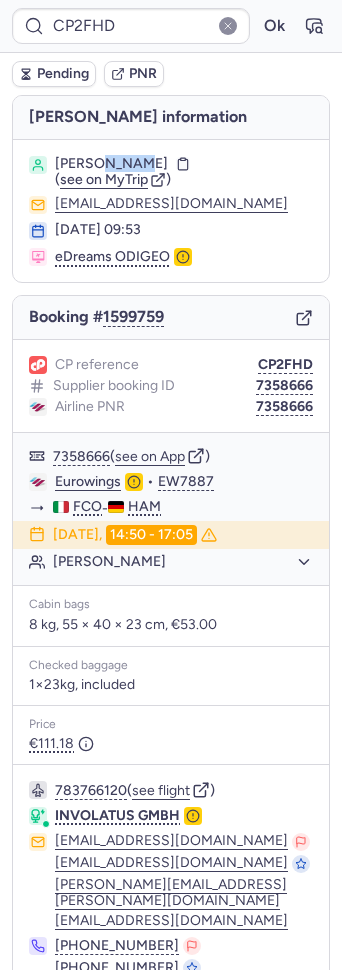 click on "Arwin NOURI" at bounding box center (111, 164) 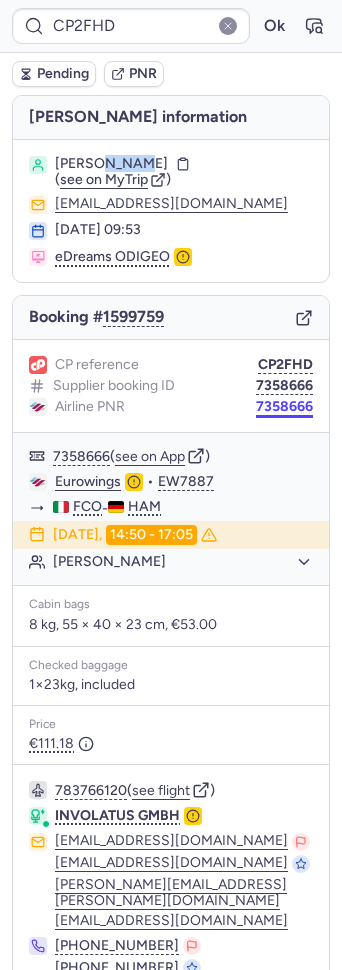 click on "7358666" at bounding box center [284, 407] 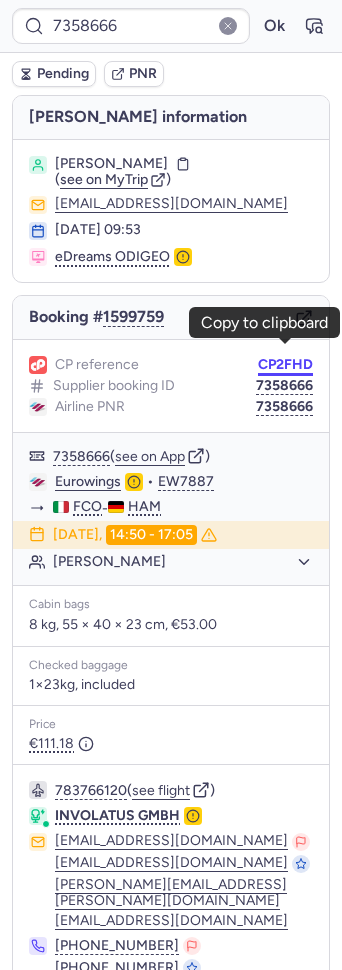 click on "CP2FHD" at bounding box center (285, 365) 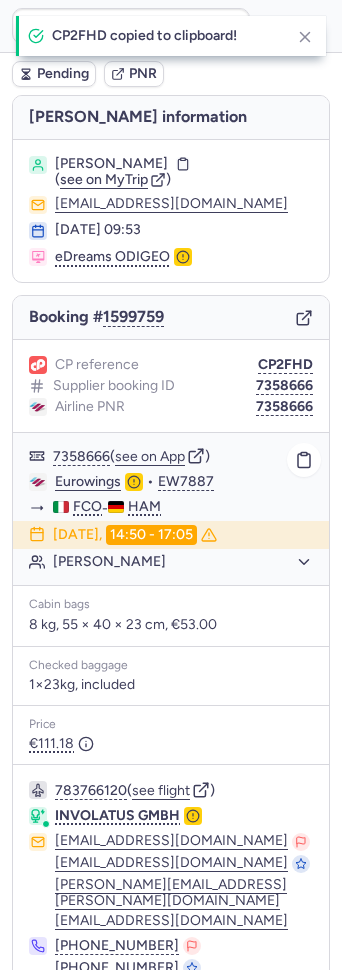 scroll, scrollTop: 85, scrollLeft: 0, axis: vertical 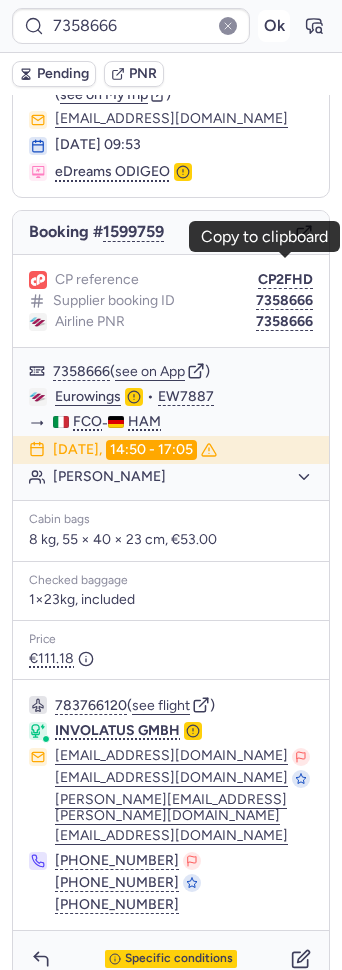 click on "Ok" at bounding box center (274, 26) 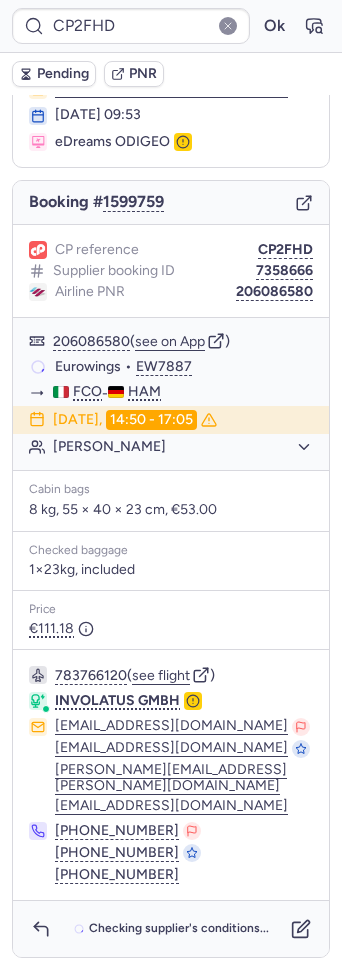 scroll, scrollTop: 85, scrollLeft: 0, axis: vertical 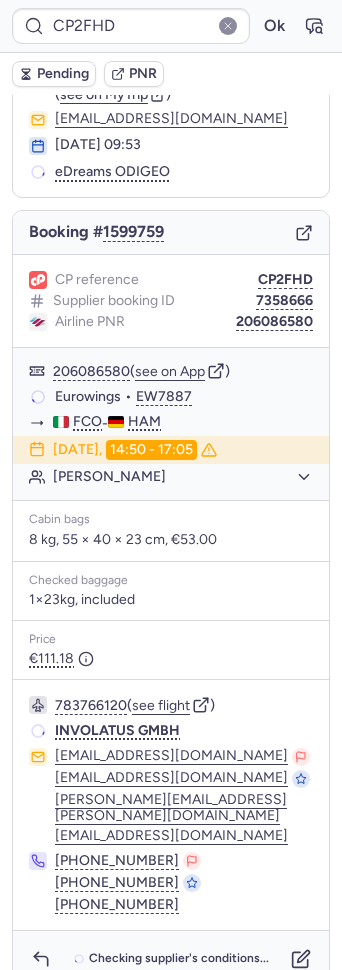 type on "CPTHT5" 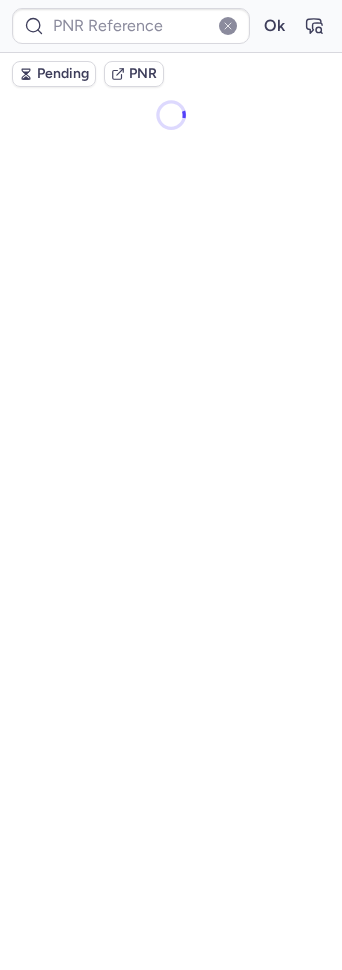 scroll, scrollTop: 0, scrollLeft: 0, axis: both 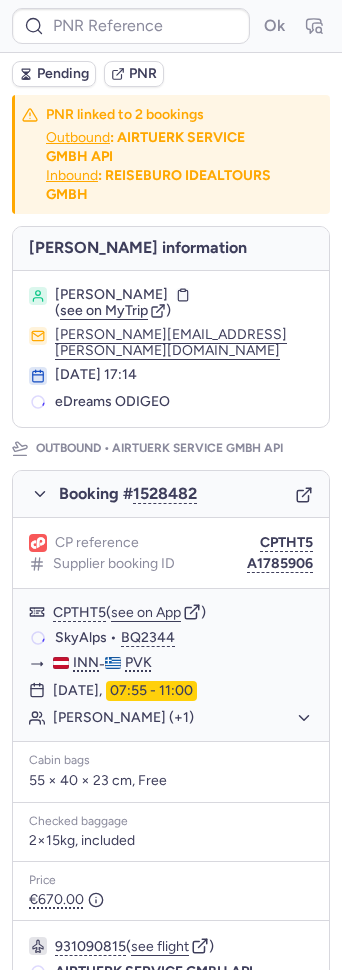 type on "CP2FHD" 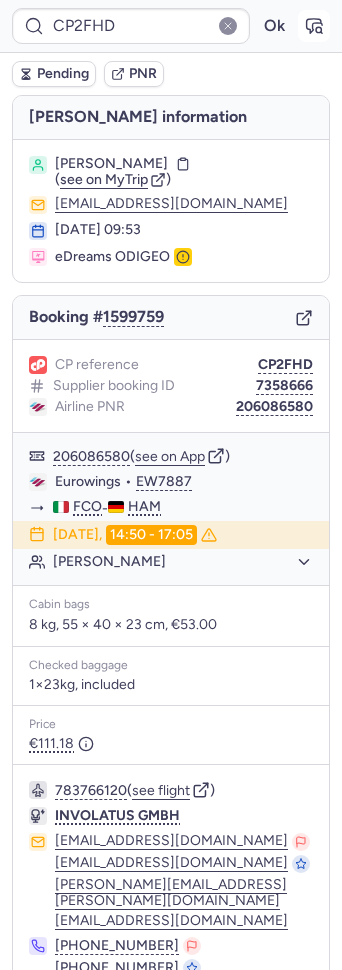 click 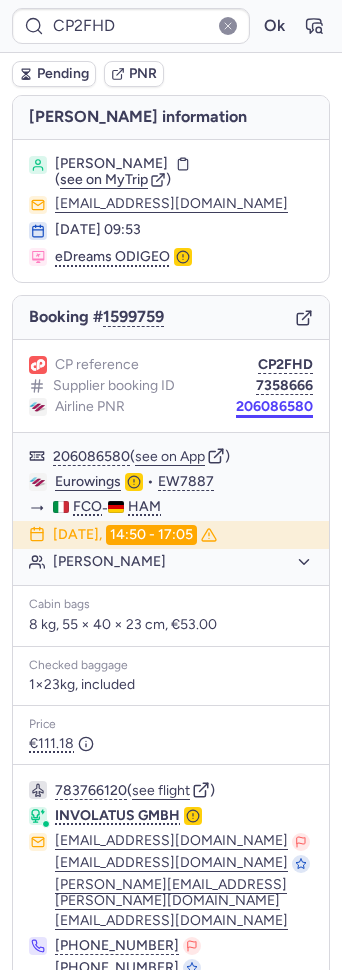 click on "206086580" at bounding box center [274, 407] 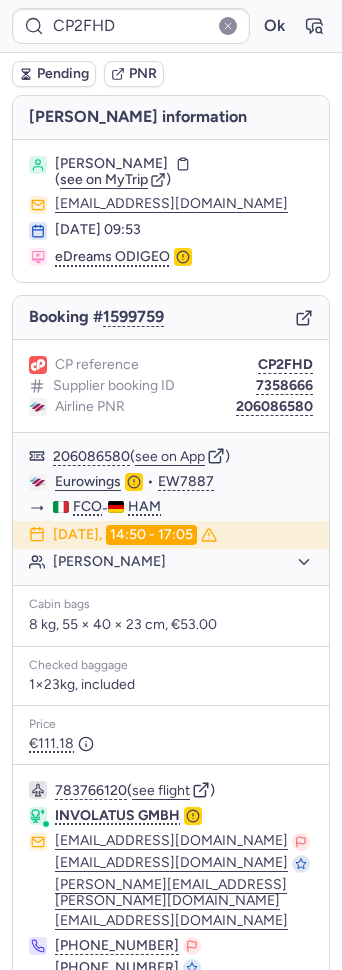 type on "CPS7V8" 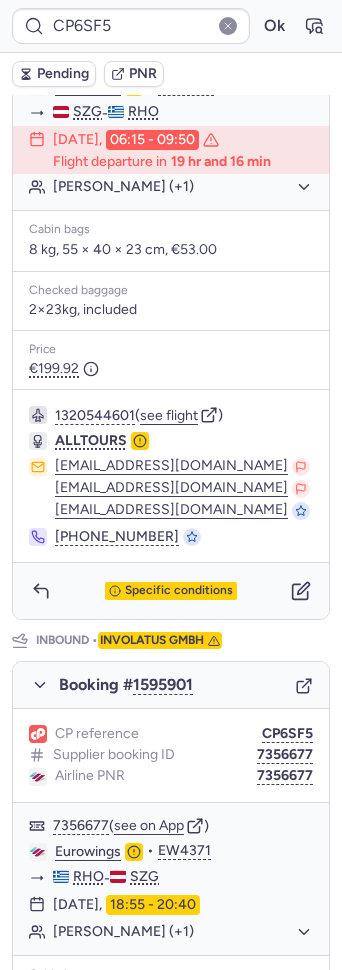 scroll, scrollTop: 947, scrollLeft: 0, axis: vertical 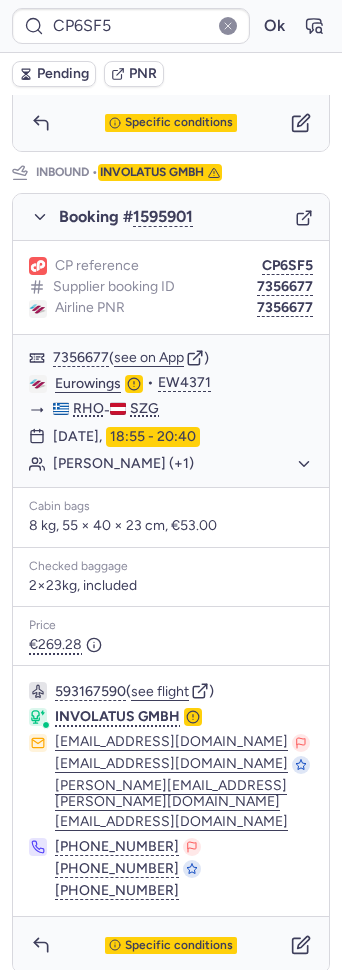 type on "CPXV3A" 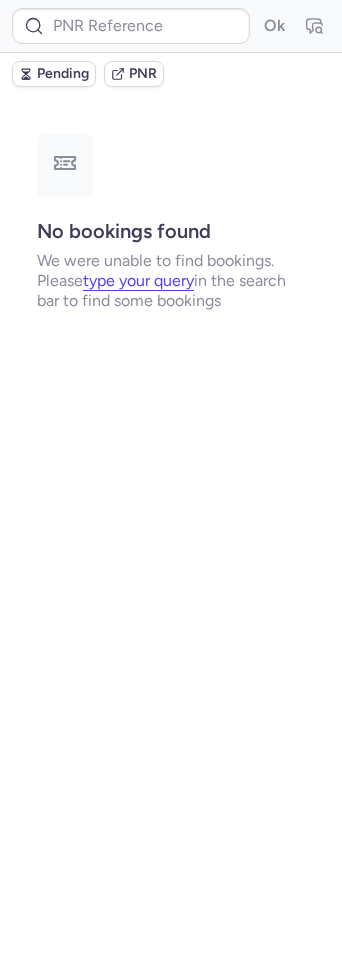 scroll, scrollTop: 0, scrollLeft: 0, axis: both 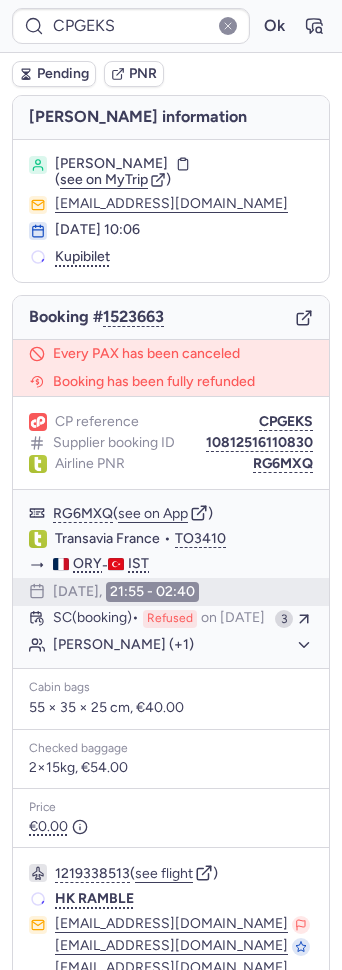 type on "CP9GUZ" 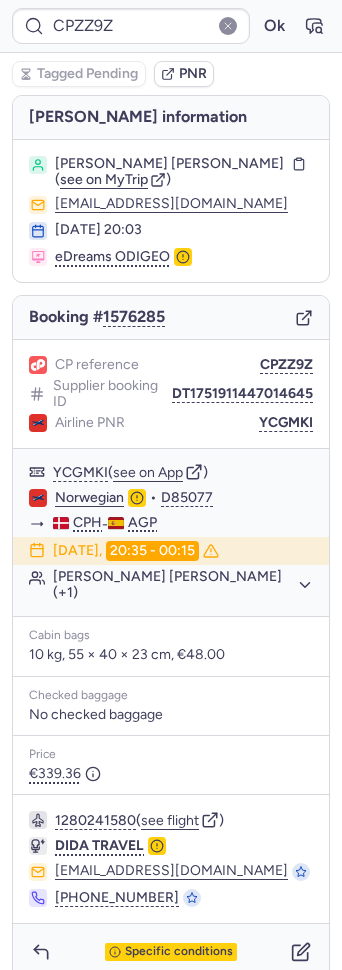 type on "CPPLF5" 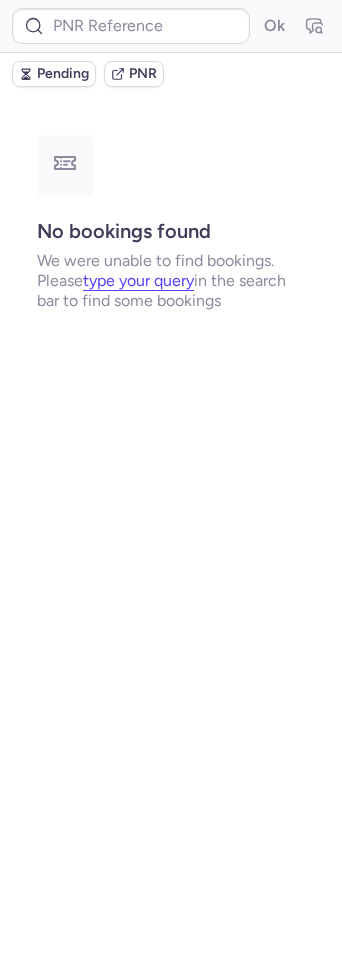 type on "CPGEKS" 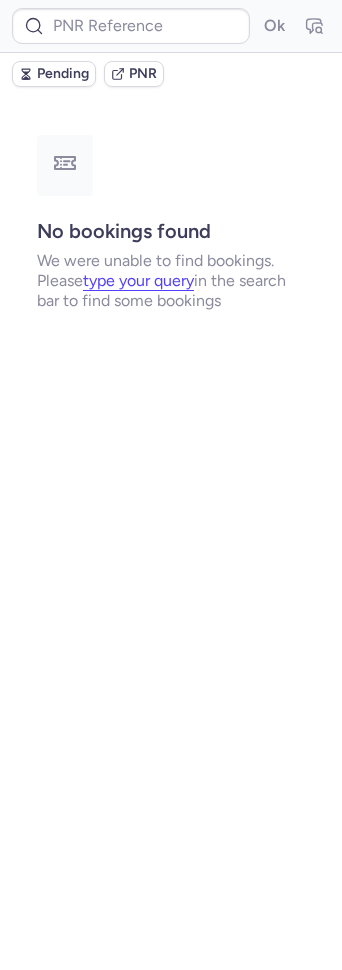 type on "CPS7V8" 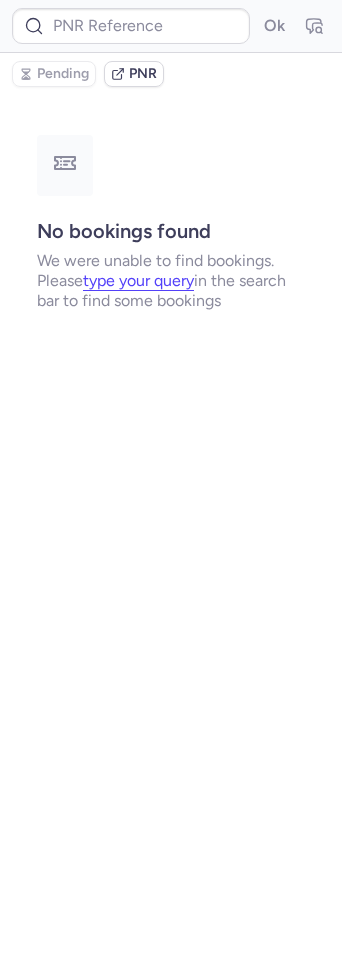 type on "CP2VOK" 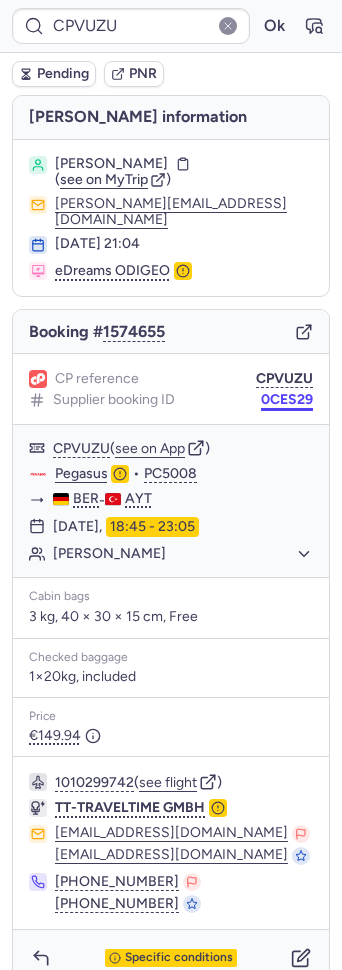 click on "0CES29" at bounding box center (287, 400) 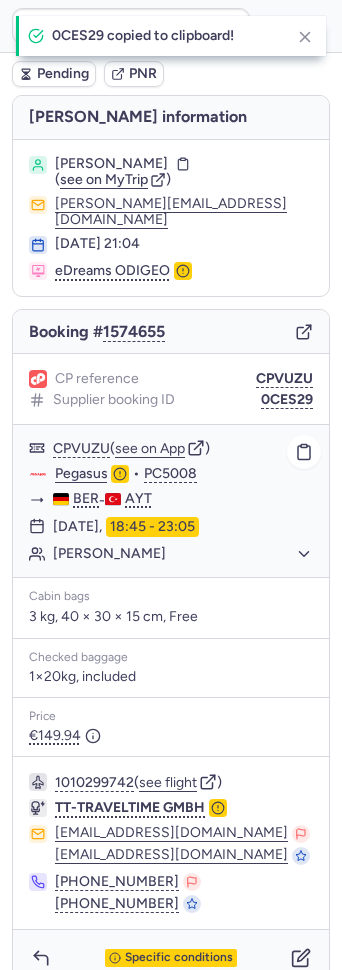 click on "Pegasus" 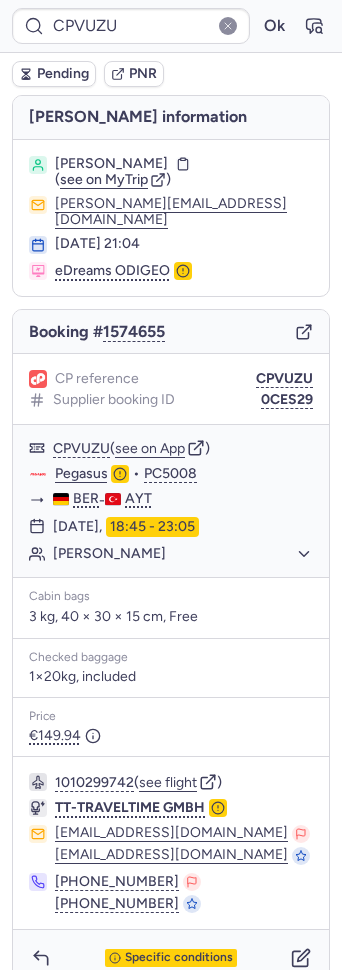 click on "Joseph SCHWARZ" at bounding box center [111, 164] 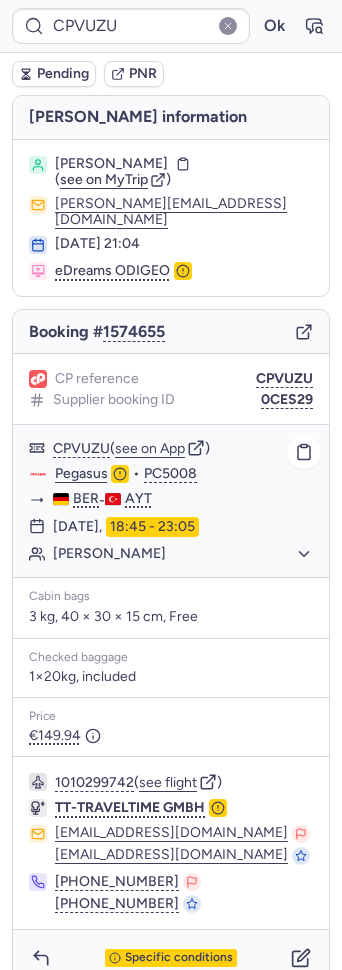 scroll, scrollTop: 15, scrollLeft: 0, axis: vertical 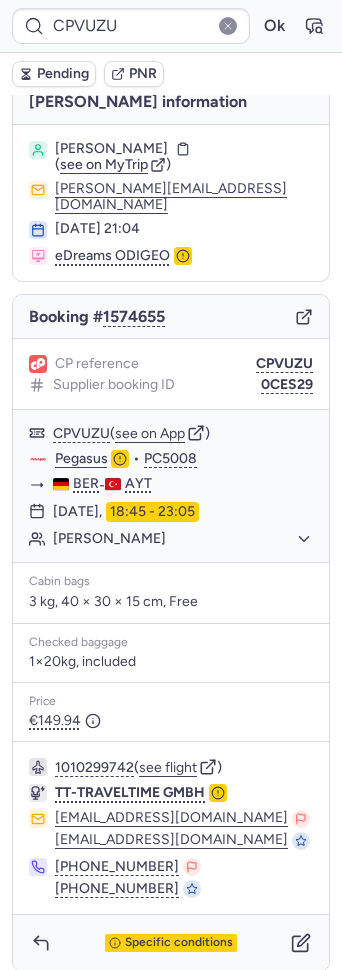 click on "CP reference CPVUZU Supplier booking ID 0CES29" at bounding box center (171, 374) 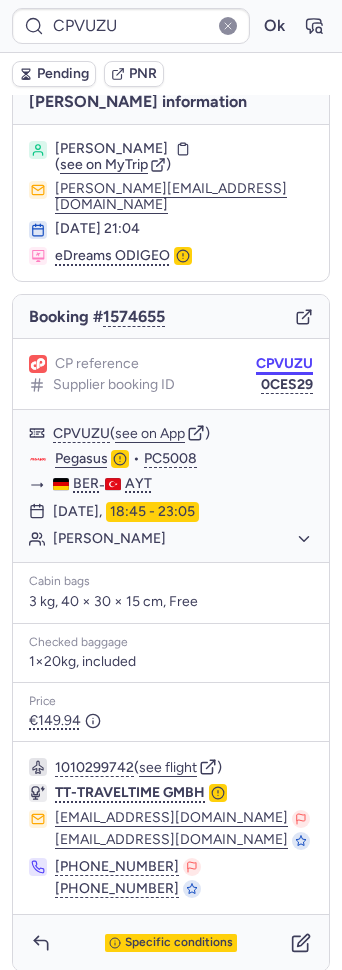 click on "CPVUZU" at bounding box center (284, 364) 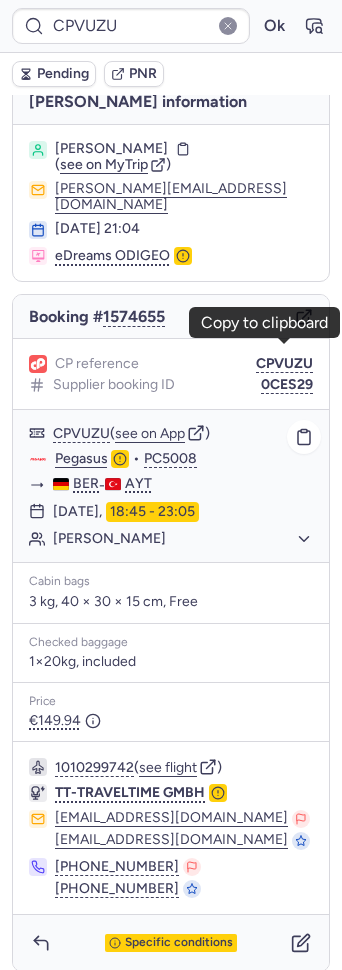 scroll, scrollTop: 14, scrollLeft: 0, axis: vertical 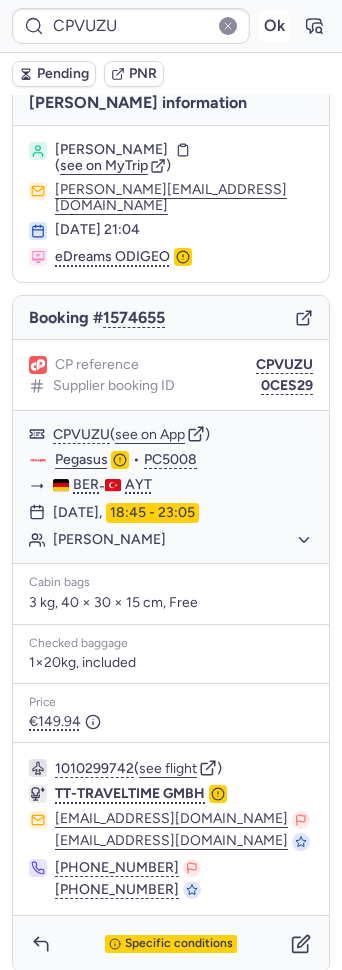 click on "Ok" at bounding box center (274, 26) 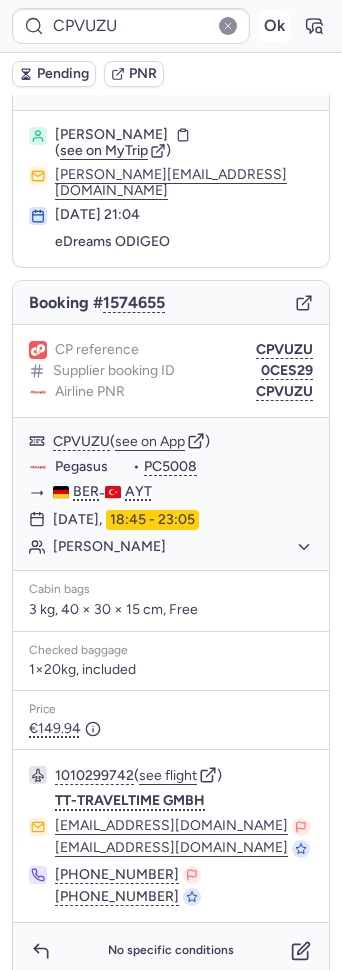 scroll, scrollTop: 14, scrollLeft: 0, axis: vertical 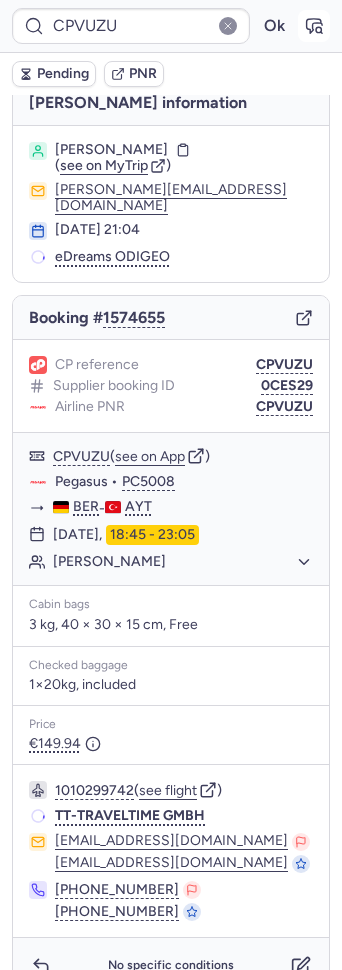 click 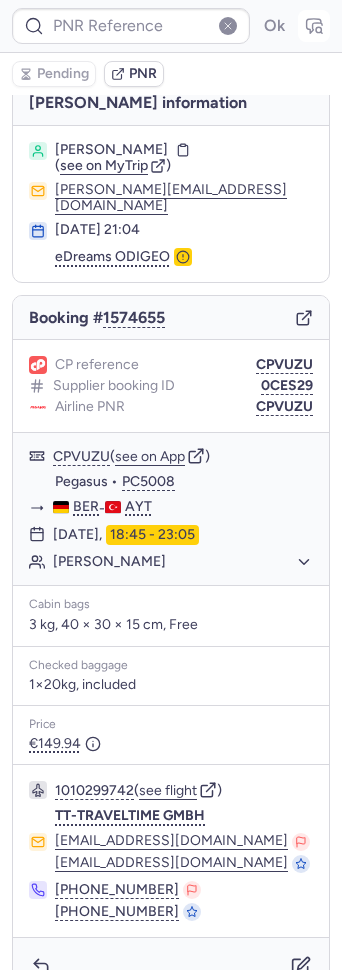 type on "CPVUZU" 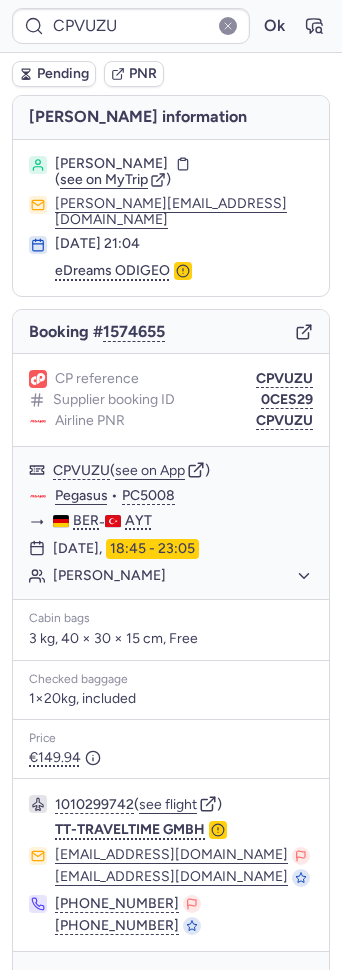 scroll, scrollTop: 37, scrollLeft: 0, axis: vertical 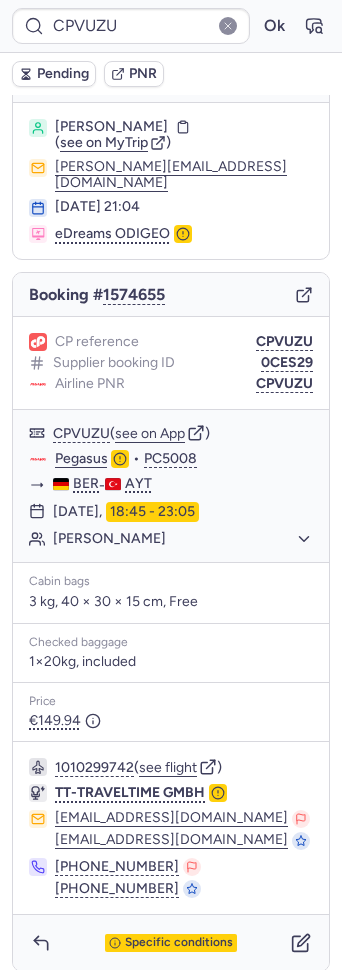 drag, startPoint x: 34, startPoint y: 938, endPoint x: 12, endPoint y: 408, distance: 530.4564 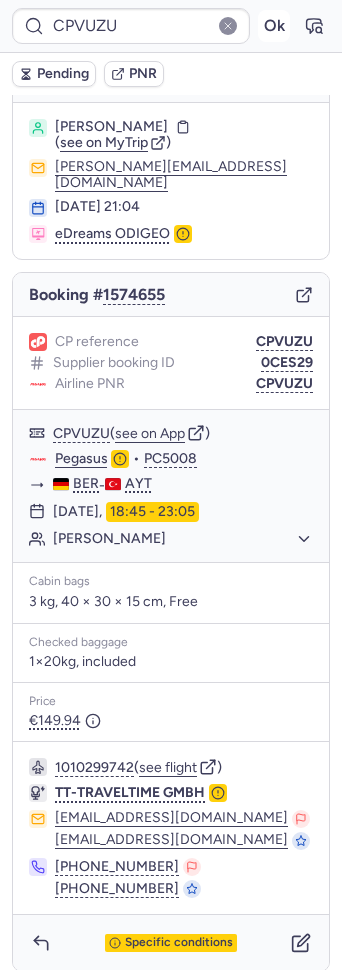 click on "Ok" at bounding box center (274, 26) 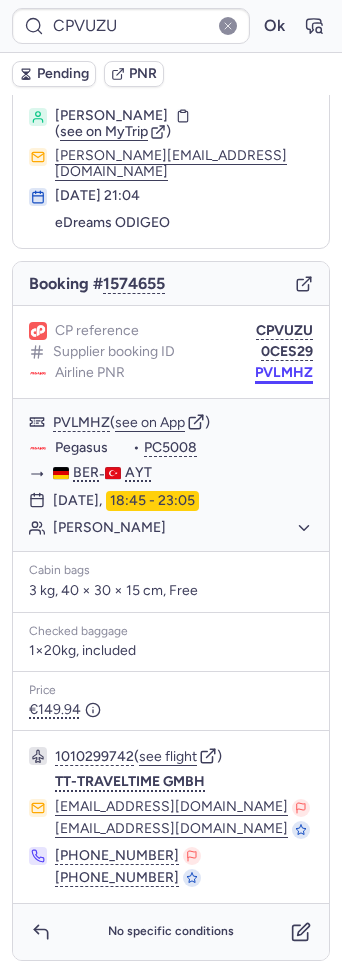 scroll, scrollTop: 37, scrollLeft: 0, axis: vertical 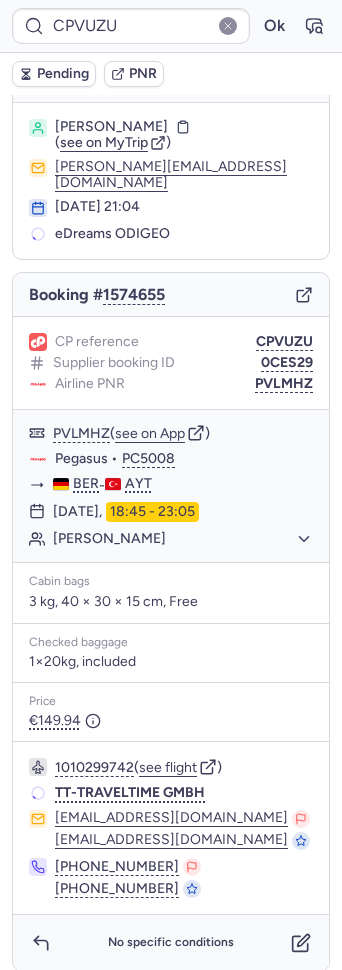 click on "CP reference CPVUZU Supplier booking ID 0CES29 Airline PNR PVLMHZ" at bounding box center (171, 363) 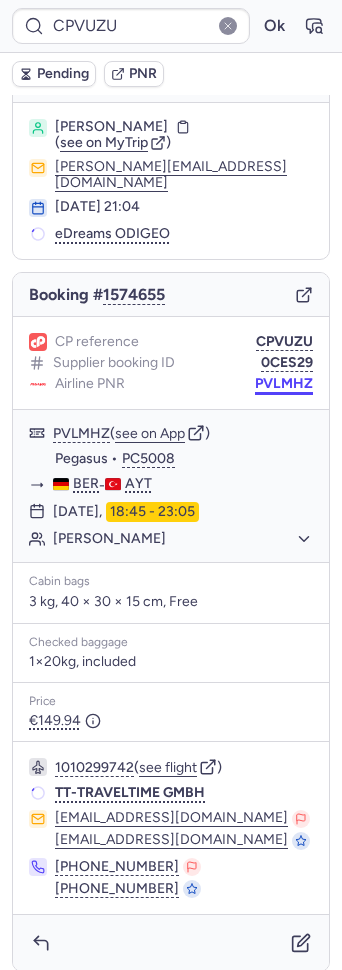 click on "PVLMHZ" at bounding box center [284, 384] 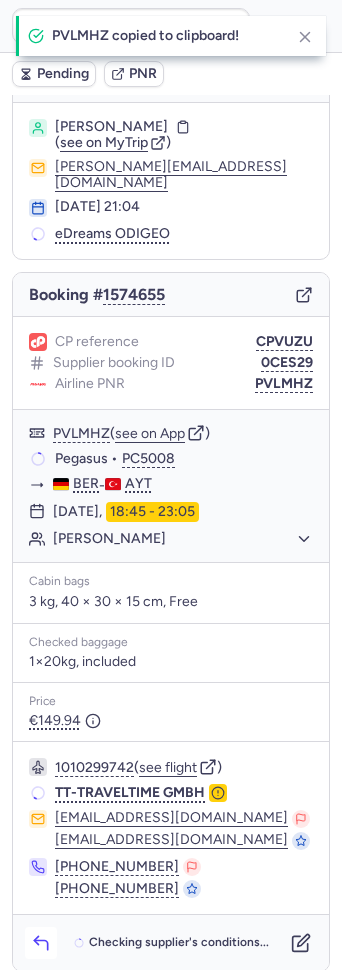 click 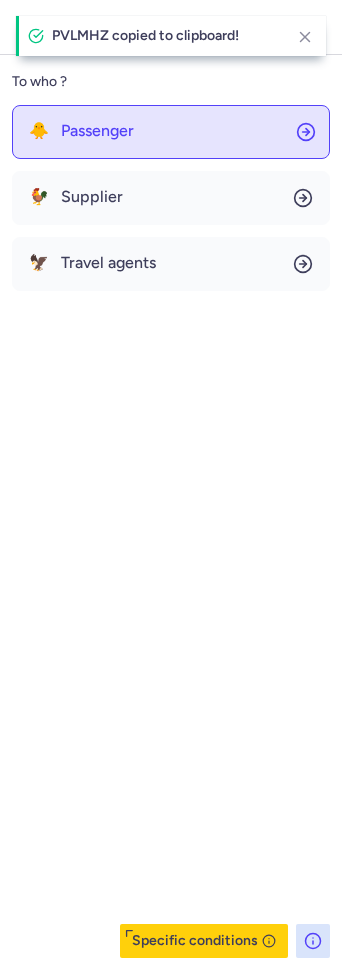 click on "🐥 Passenger" 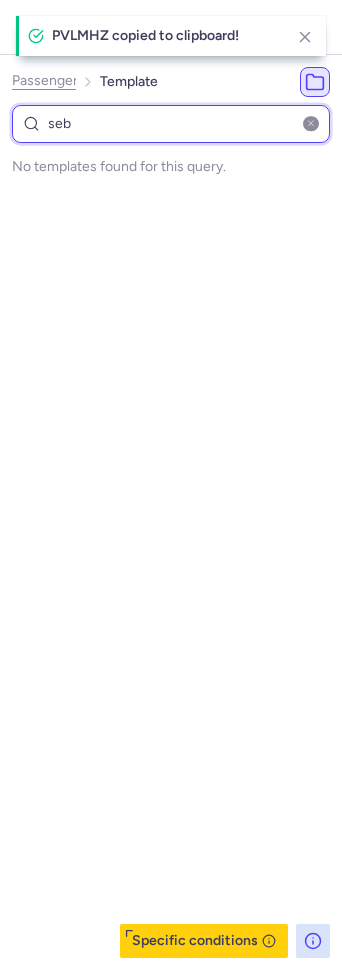 type on "se" 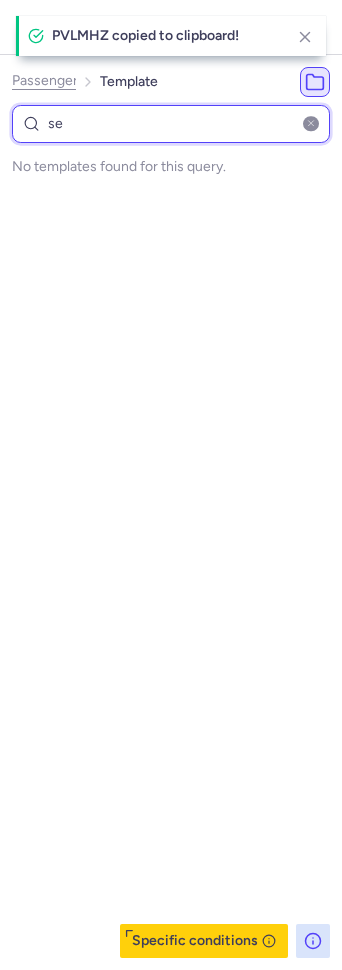 type 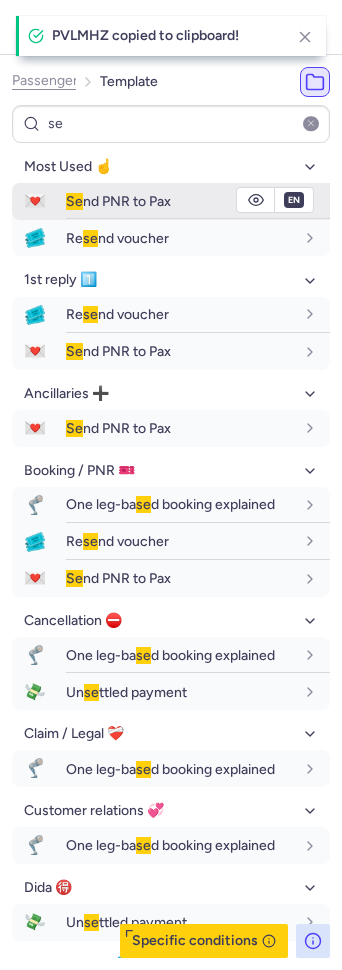 click on "Se nd PNR to Pax" at bounding box center (198, 201) 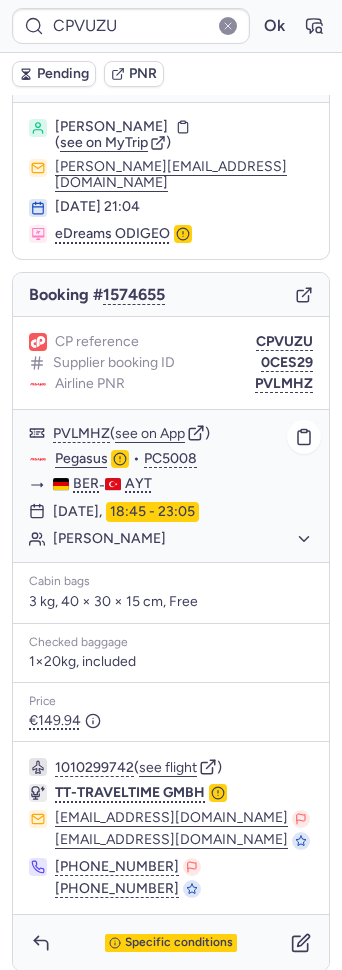 click on "Pegasus" 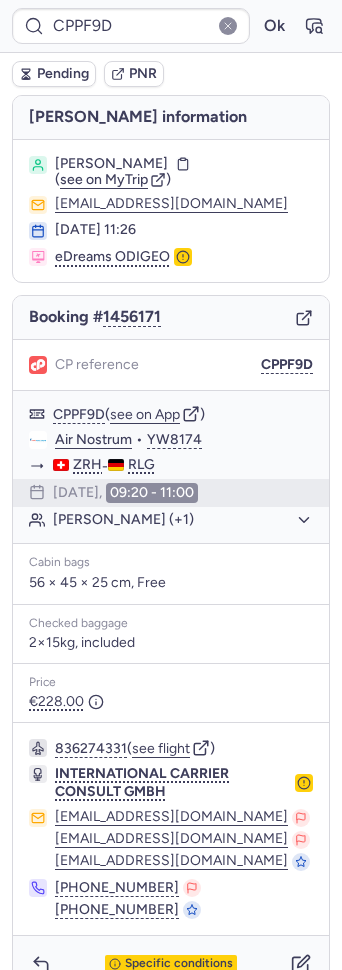 scroll, scrollTop: 35, scrollLeft: 0, axis: vertical 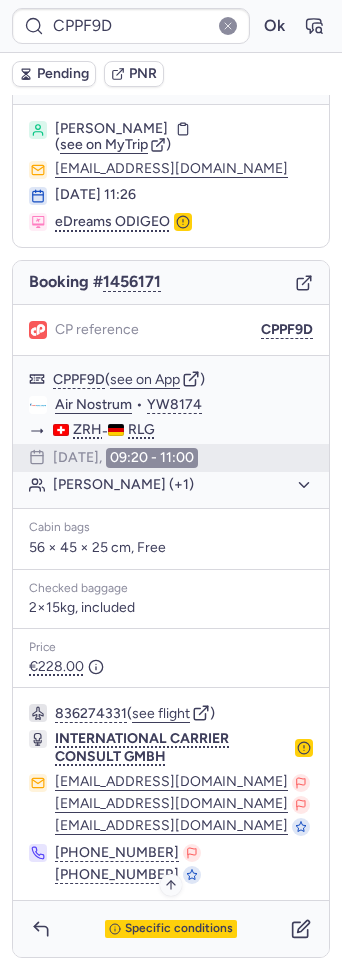 click on "Specific conditions" at bounding box center [179, 929] 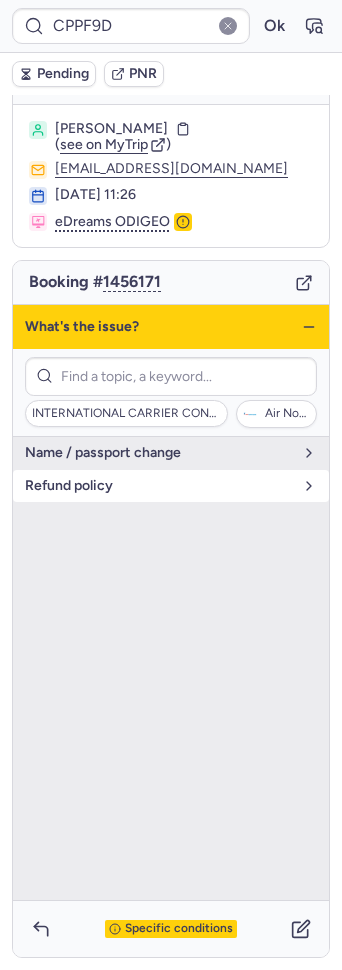 click on "refund policy" at bounding box center [159, 486] 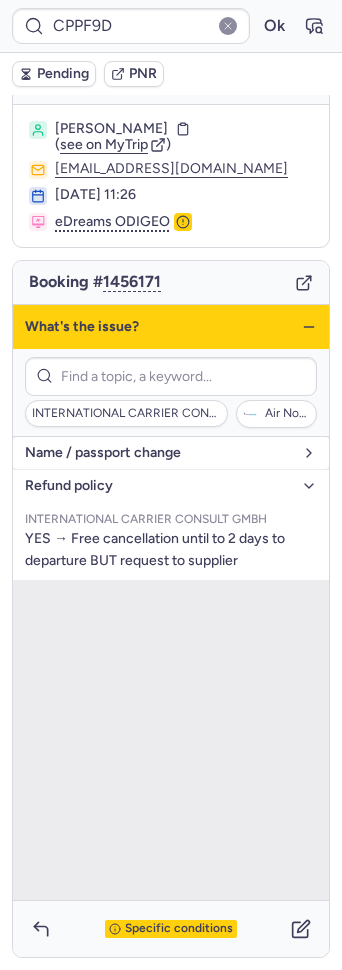 click on "name / passport change" at bounding box center (159, 453) 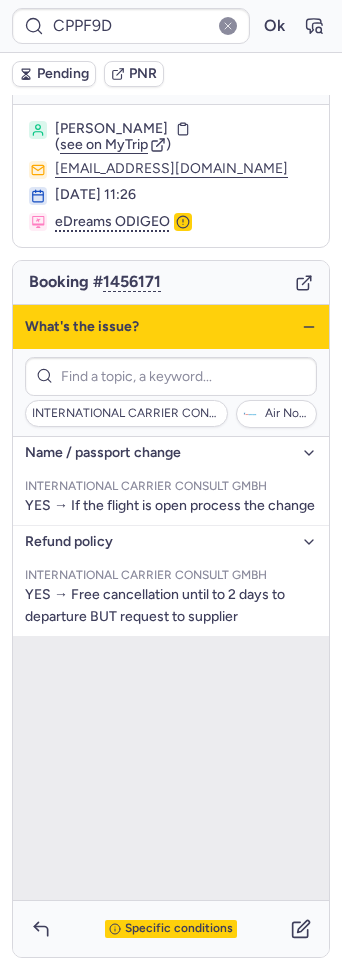 click 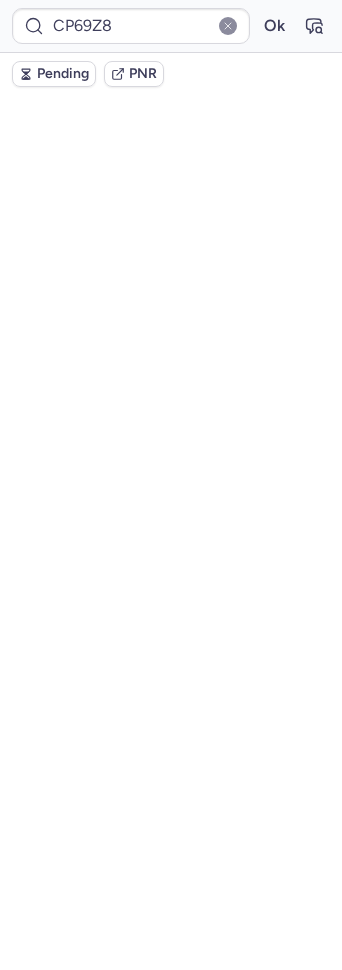 scroll, scrollTop: 0, scrollLeft: 0, axis: both 